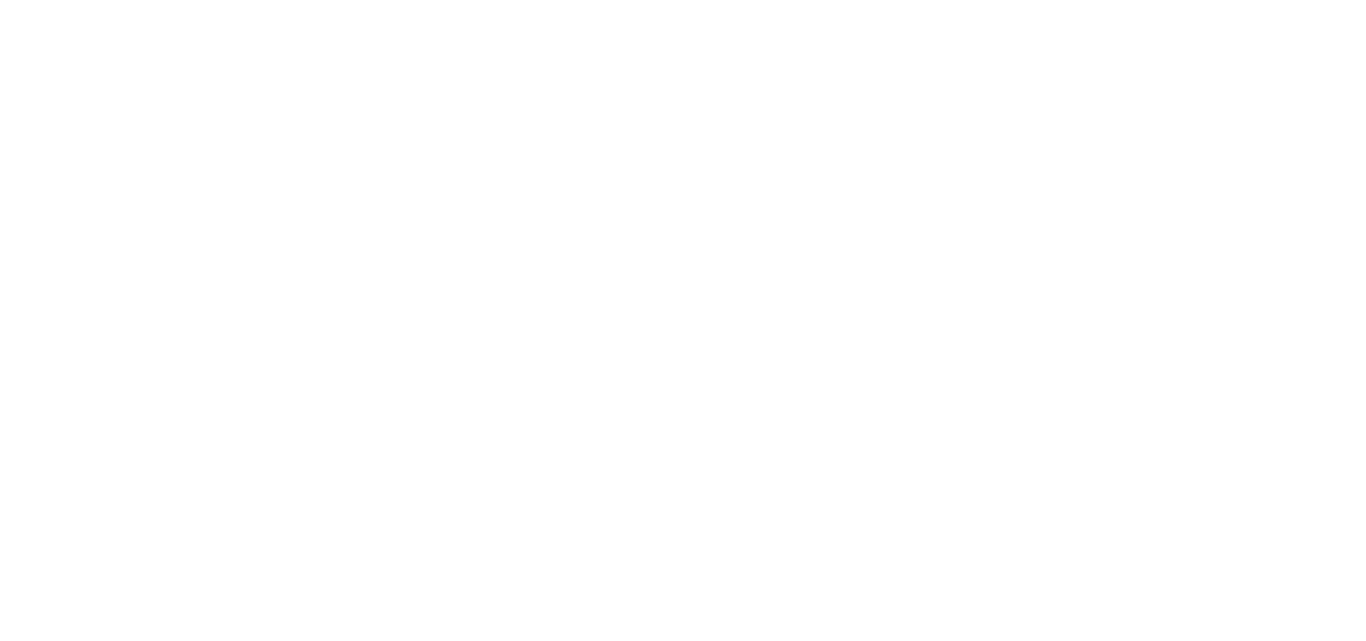 scroll, scrollTop: 0, scrollLeft: 0, axis: both 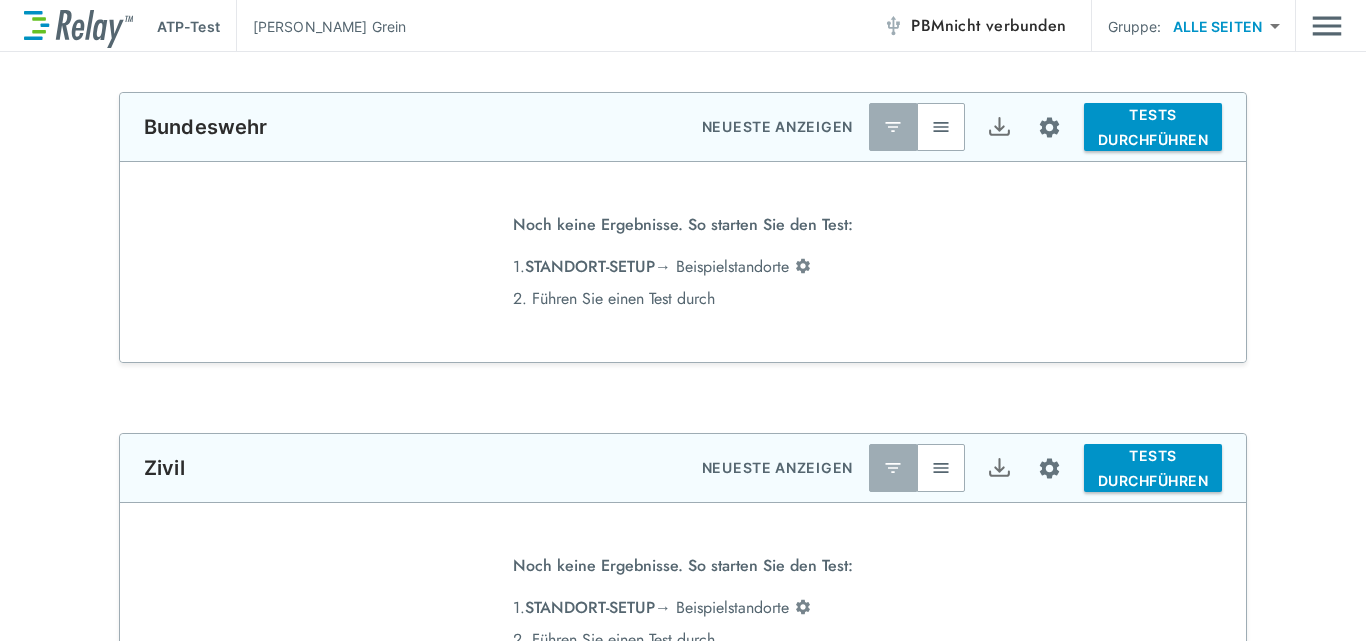 type on "*********" 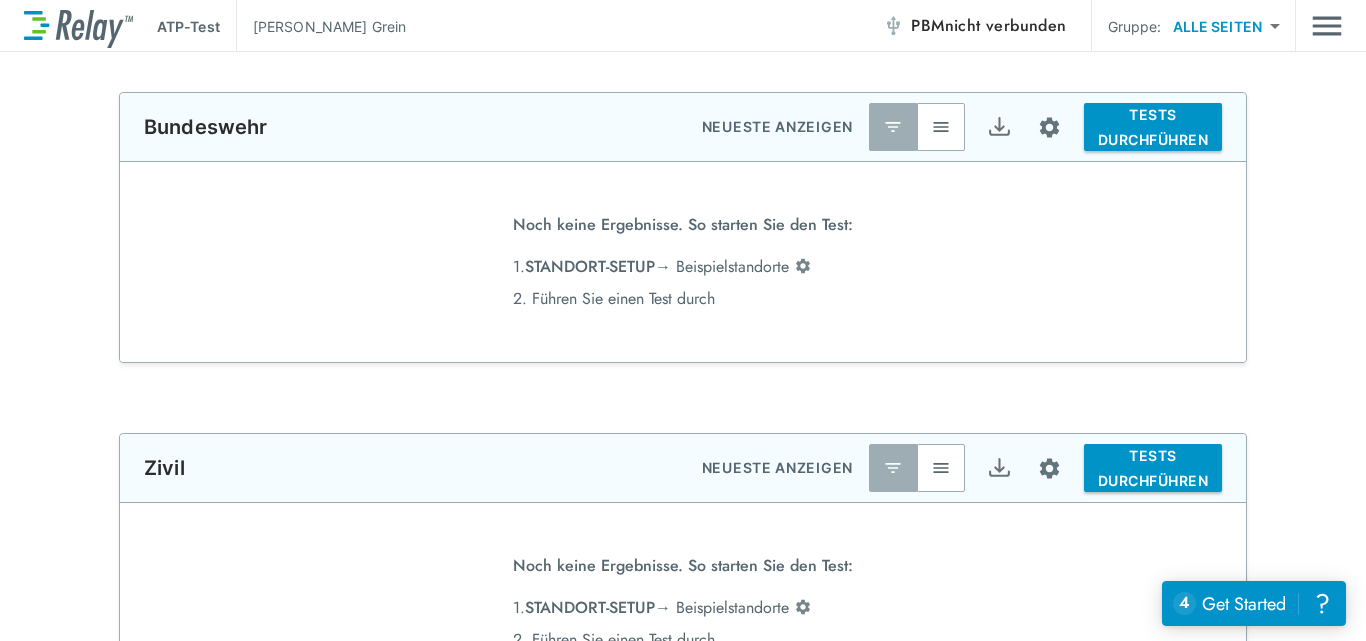 scroll, scrollTop: 0, scrollLeft: 0, axis: both 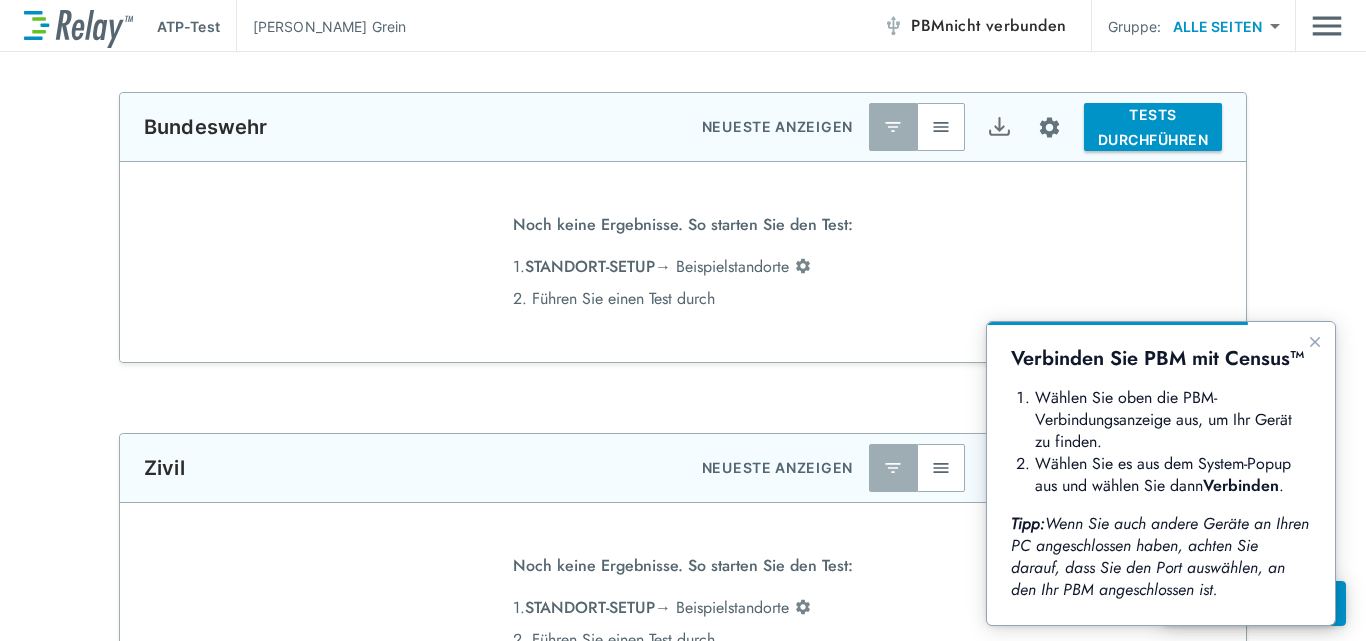 click on "PBM  nicht verbunden" at bounding box center (974, 26) 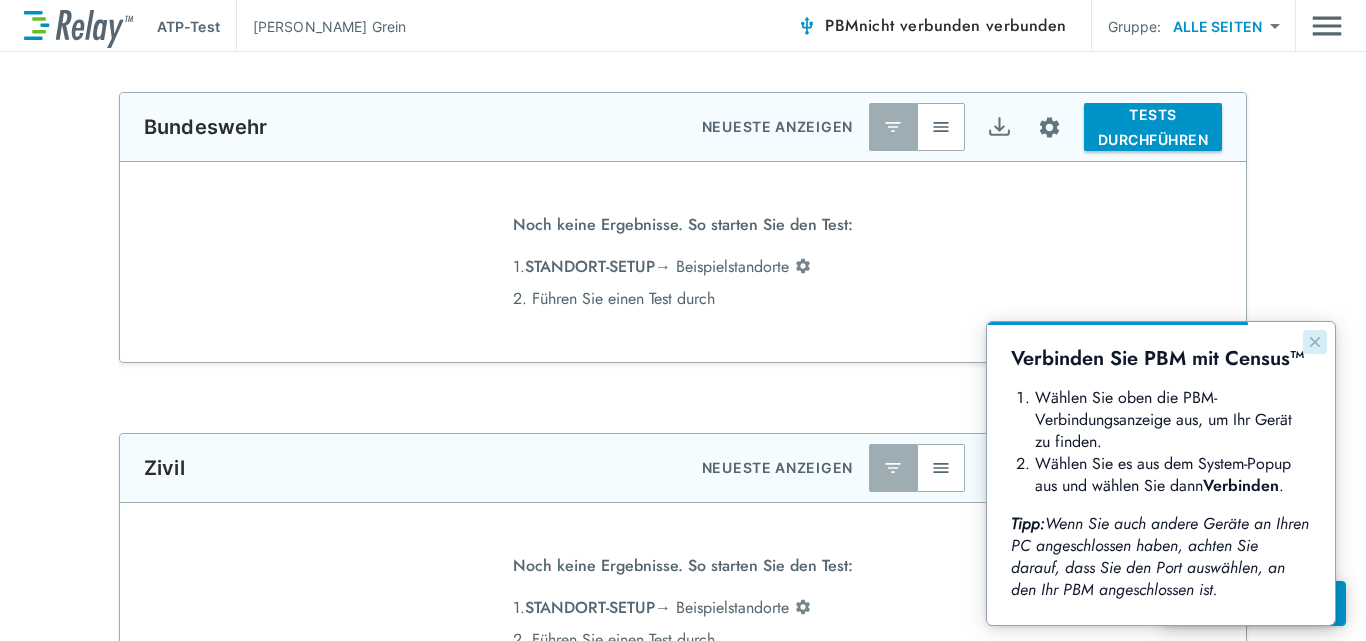 click 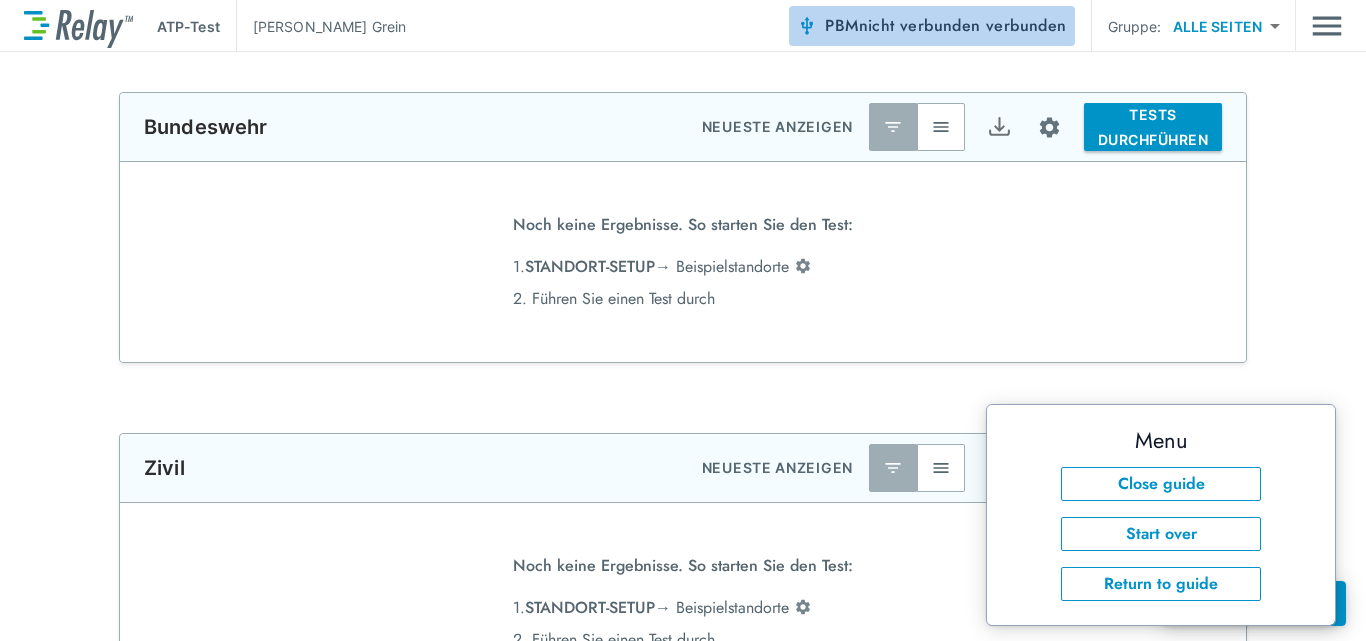 click on "verbunden" at bounding box center [1026, 25] 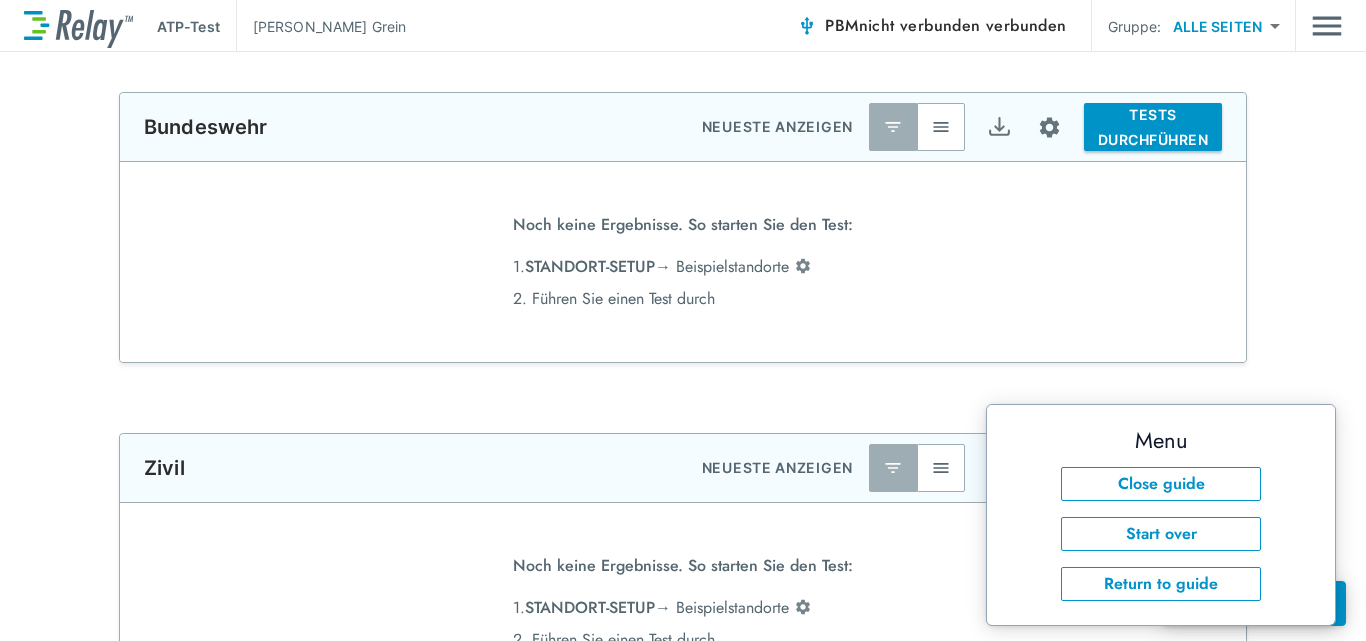 type 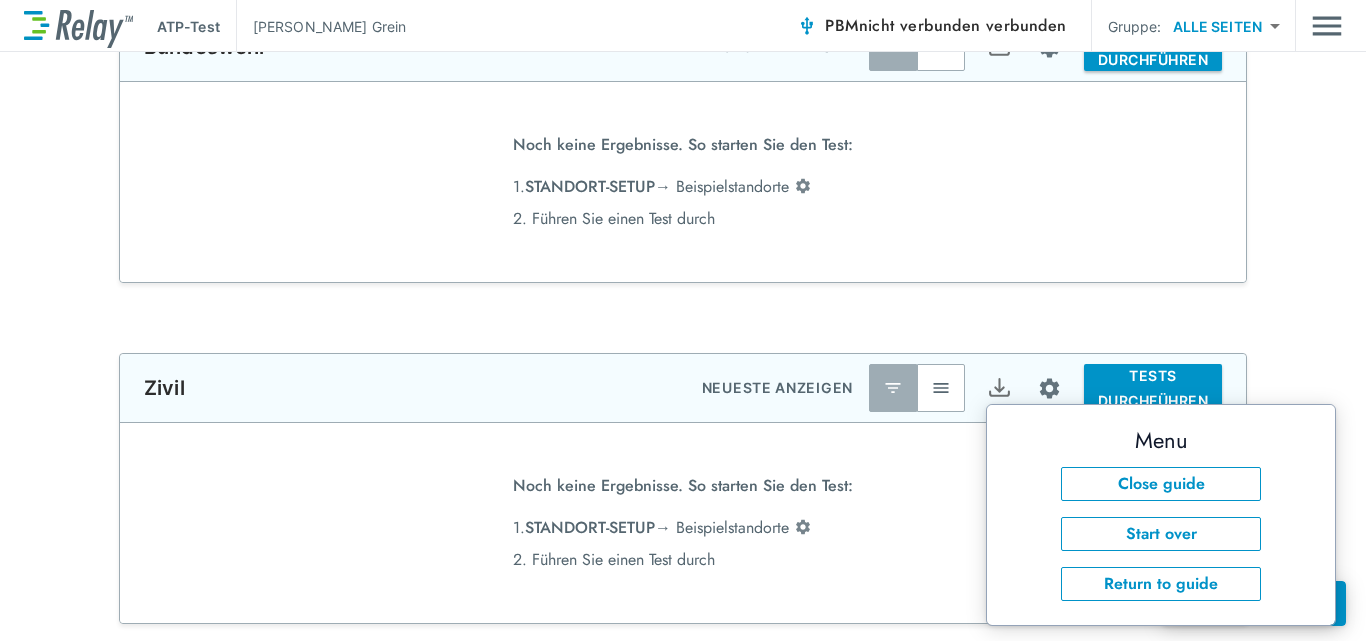 scroll, scrollTop: 0, scrollLeft: 0, axis: both 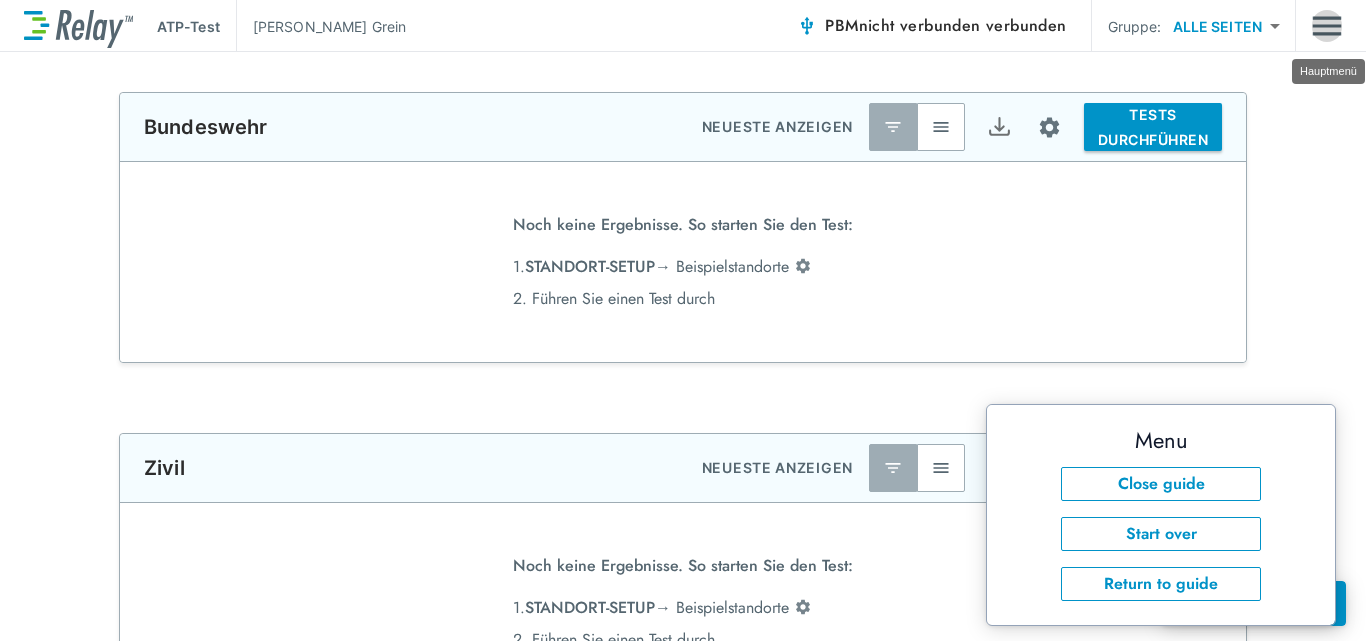 click at bounding box center (1327, 26) 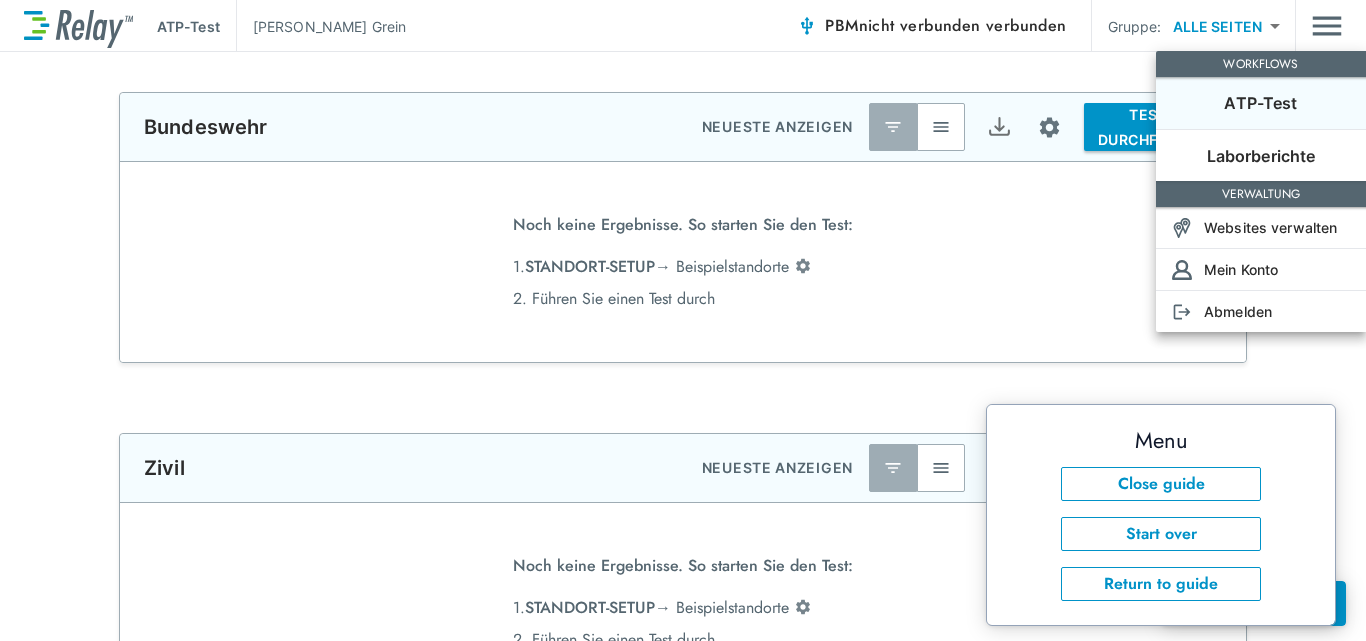 click on "ATP-Test" at bounding box center (1260, 103) 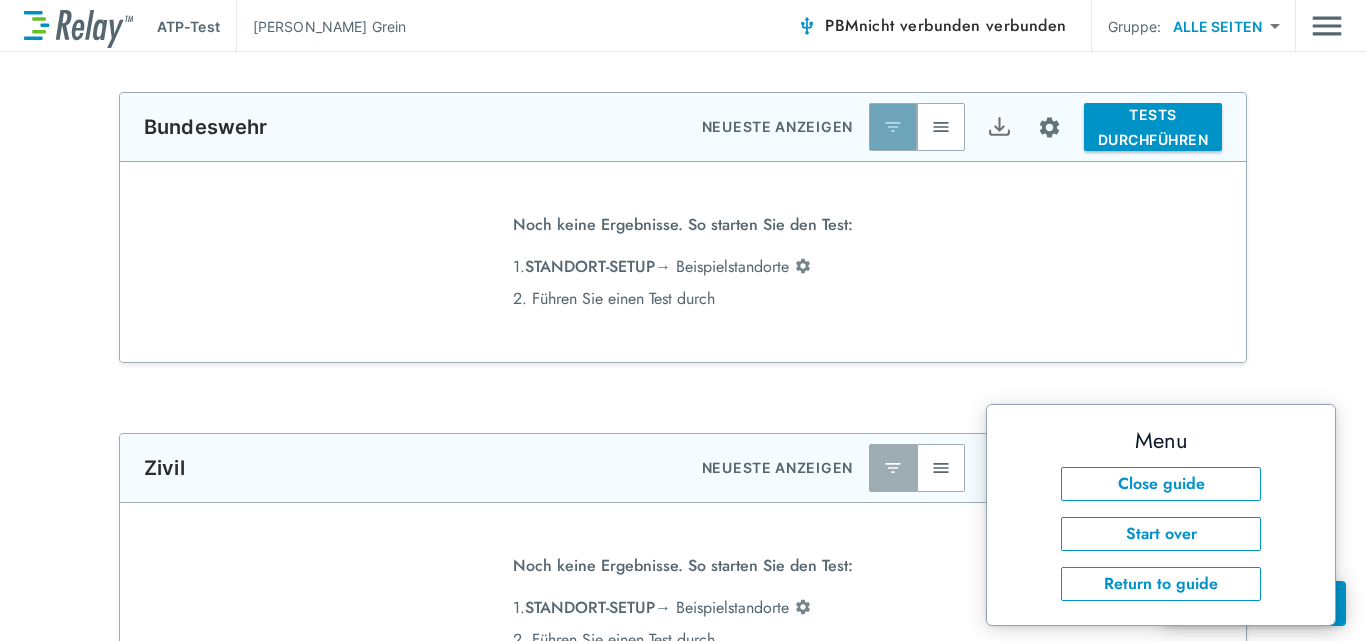 click at bounding box center [893, 127] 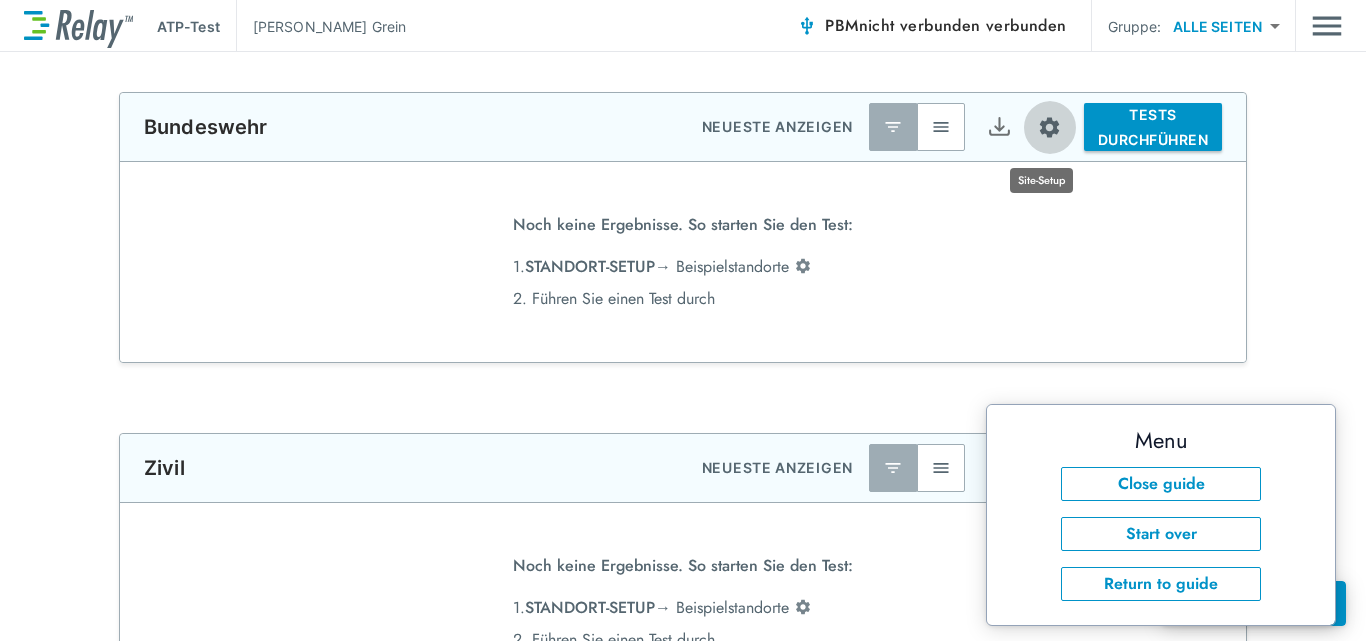 click at bounding box center [1049, 127] 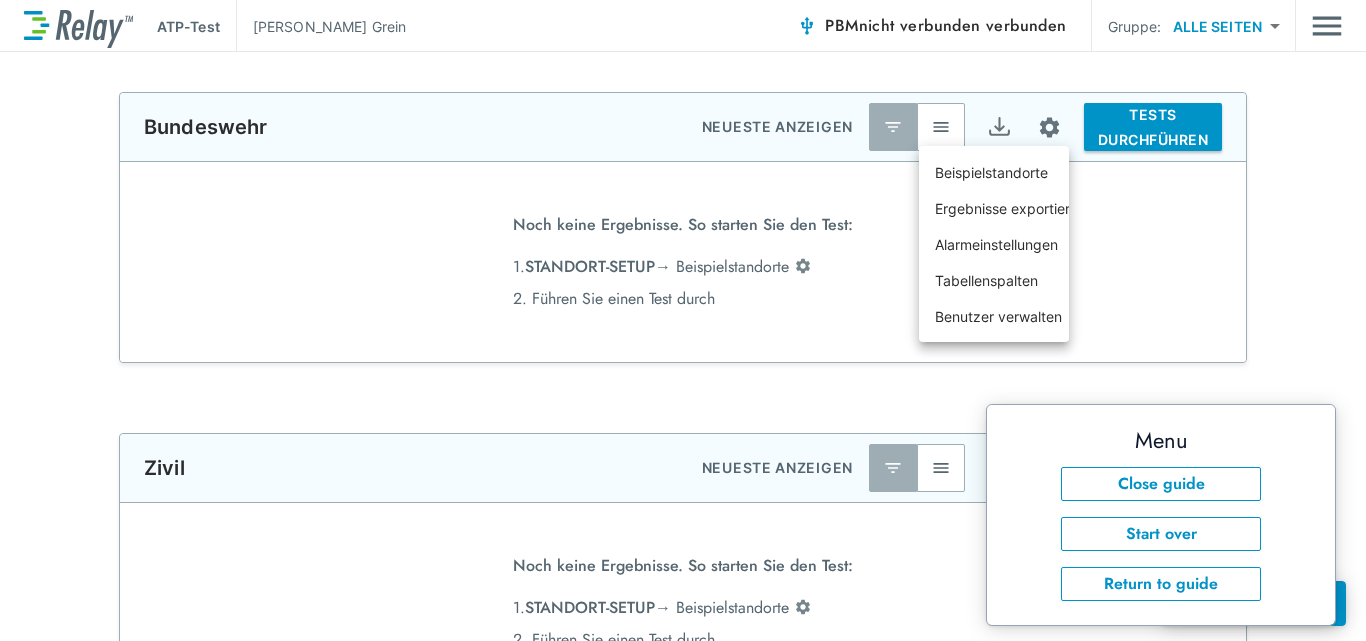 click at bounding box center (683, 320) 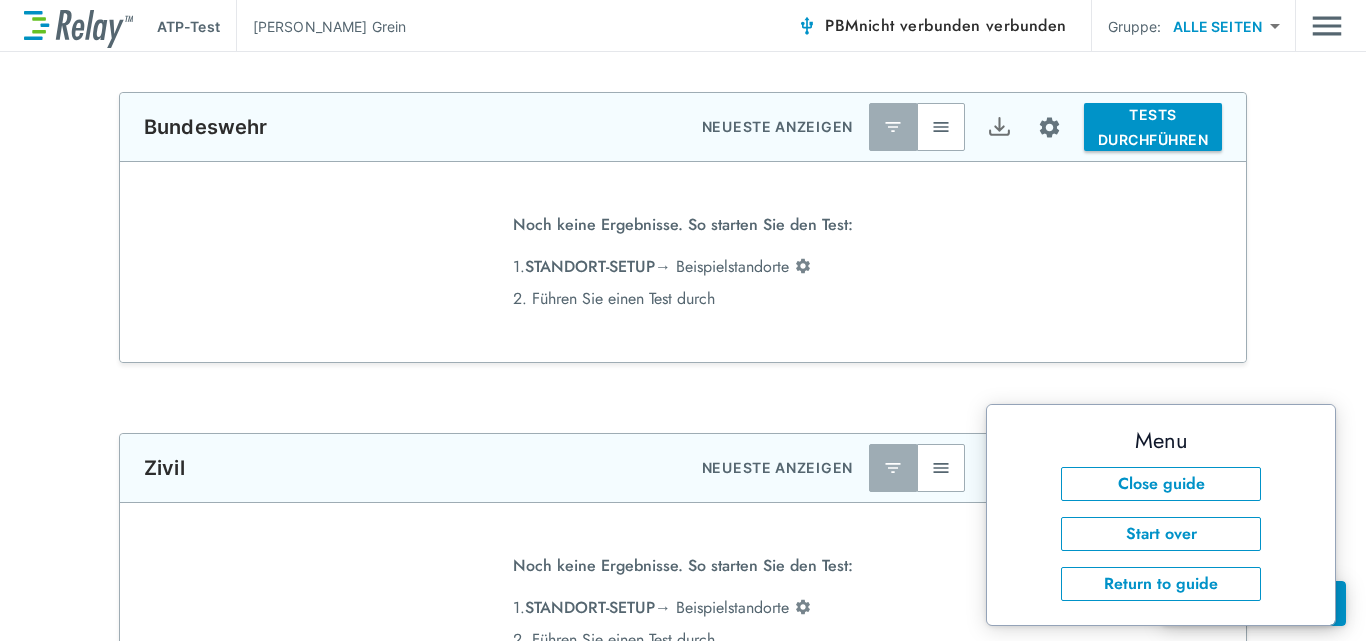 type 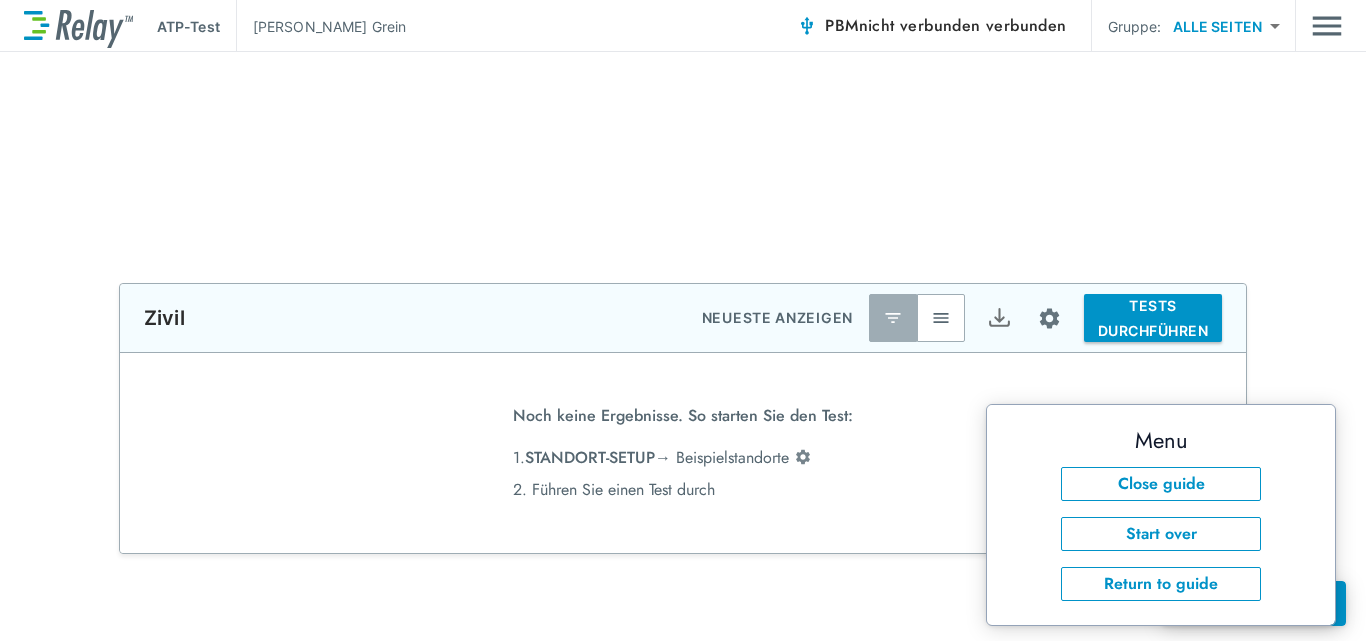scroll, scrollTop: 520, scrollLeft: 0, axis: vertical 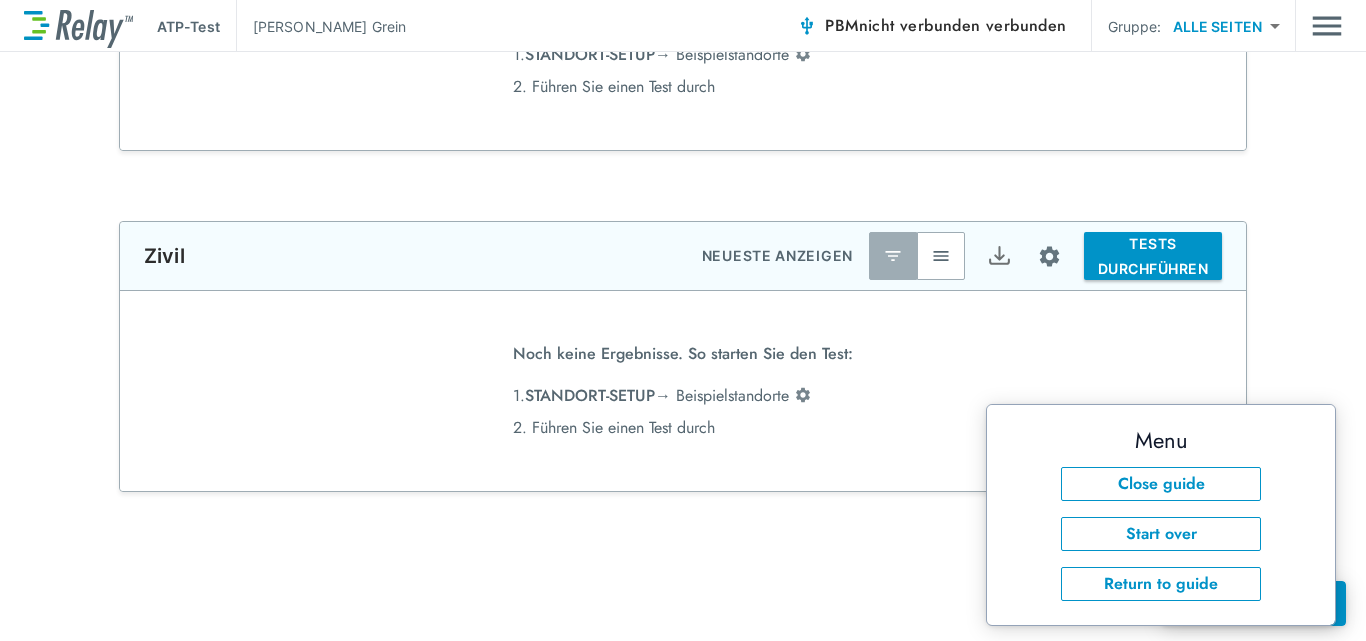 type on "*********" 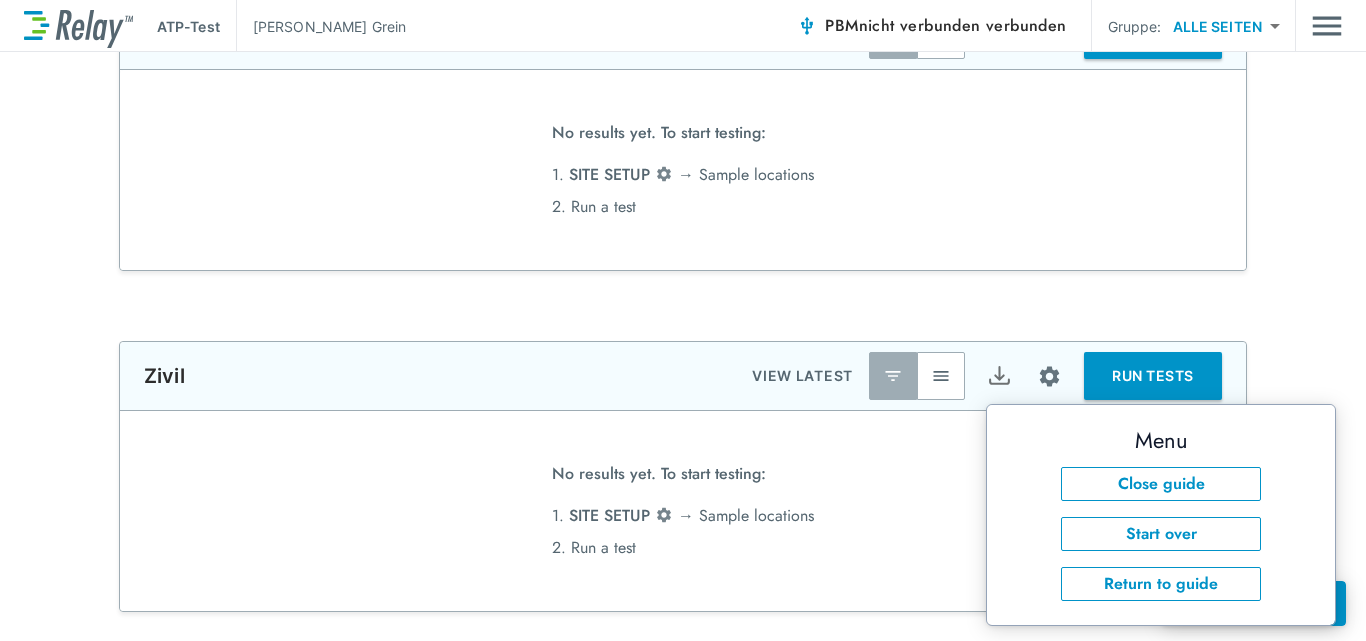 scroll, scrollTop: 122, scrollLeft: 0, axis: vertical 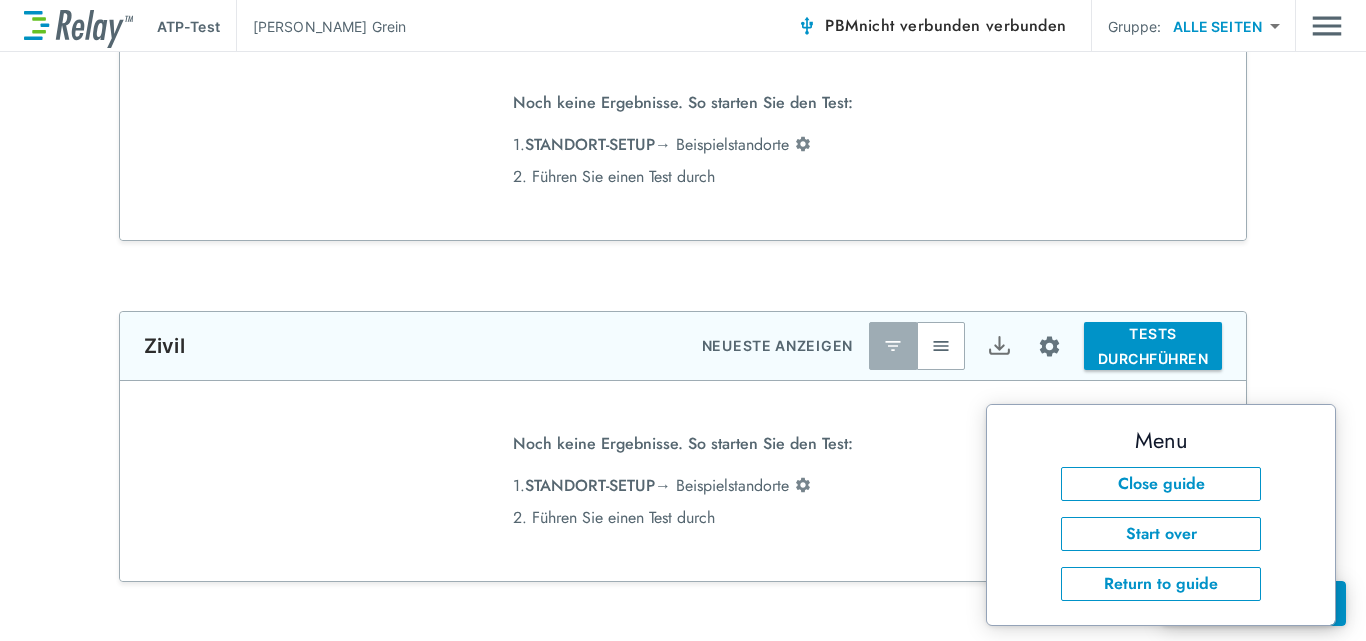type on "*********" 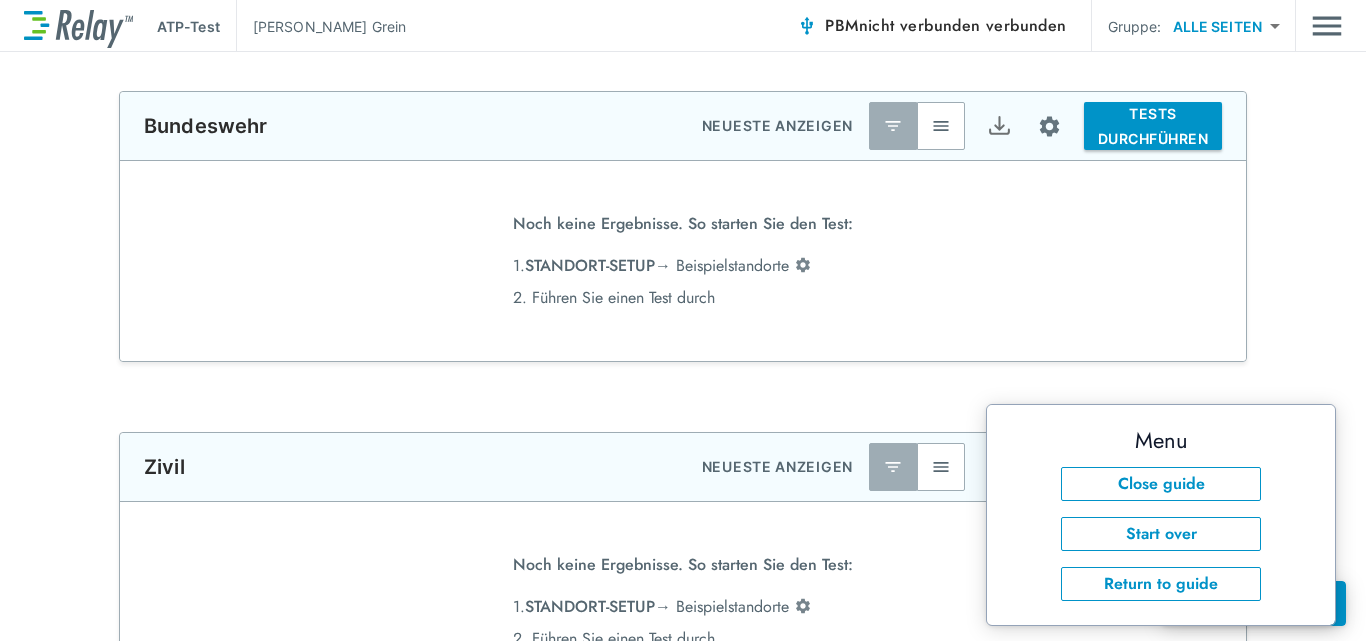 scroll, scrollTop: 0, scrollLeft: 0, axis: both 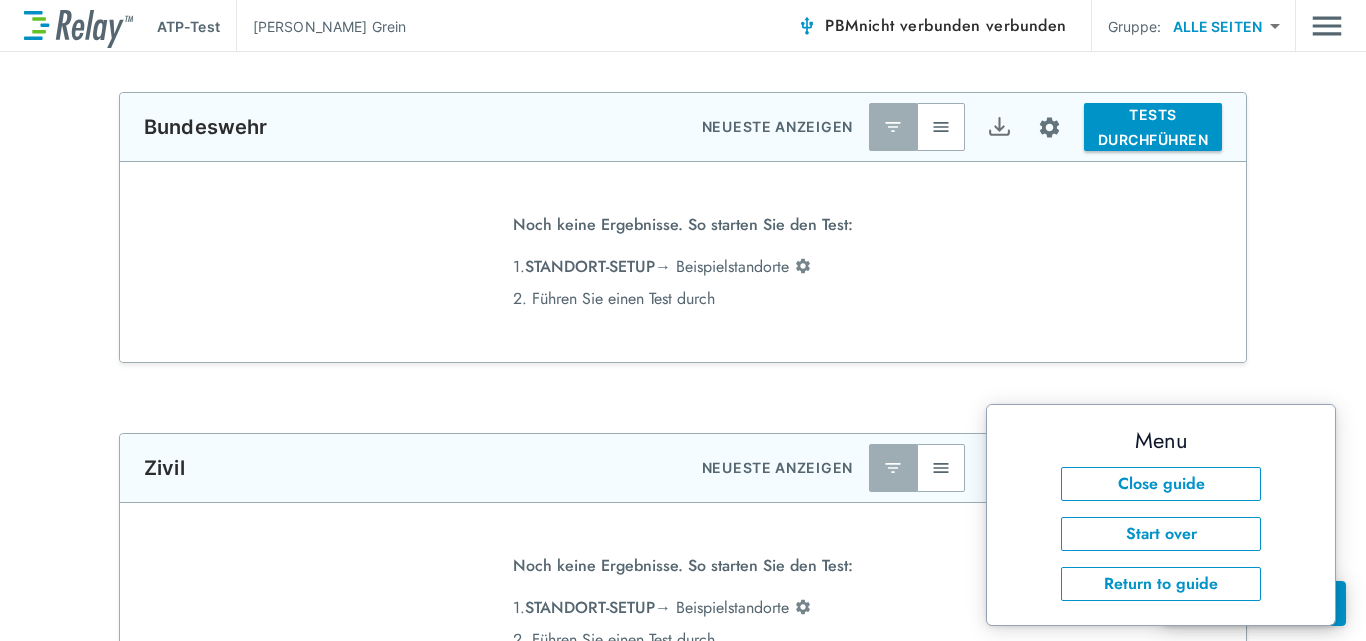 click on "TESTS DURCHFÜHREN" at bounding box center [1153, 127] 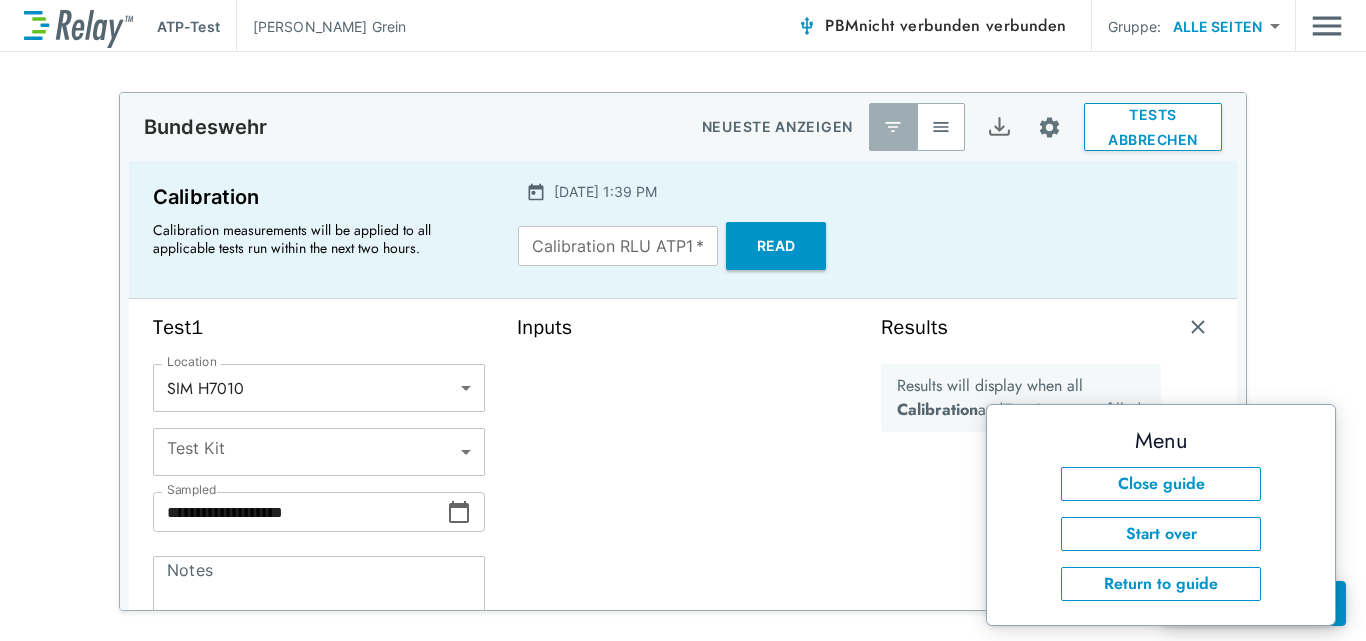 type on "**********" 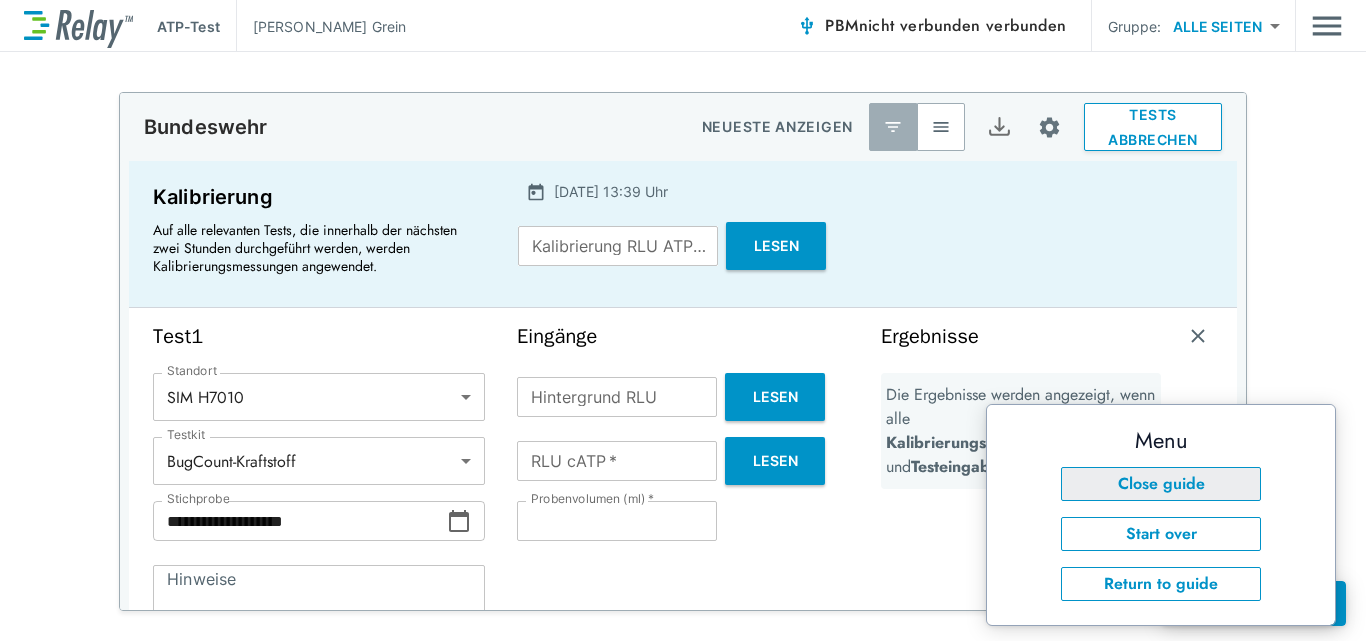 click on "Close guide" at bounding box center [1161, 484] 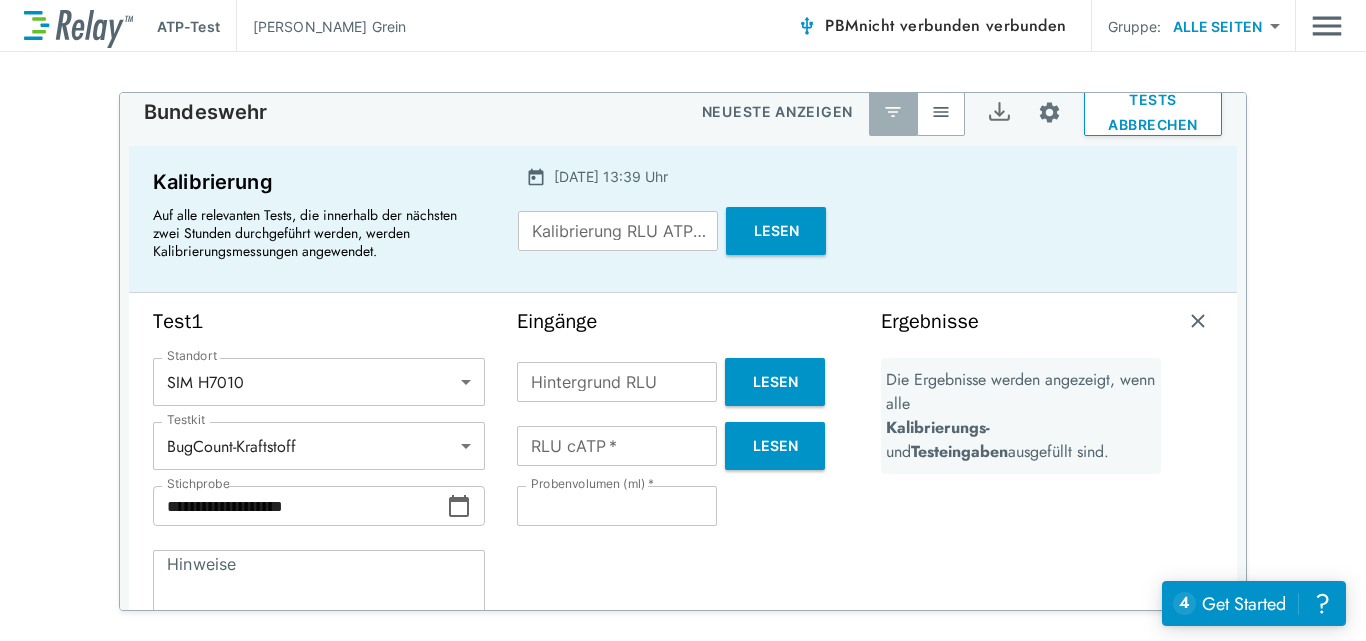 scroll, scrollTop: 0, scrollLeft: 0, axis: both 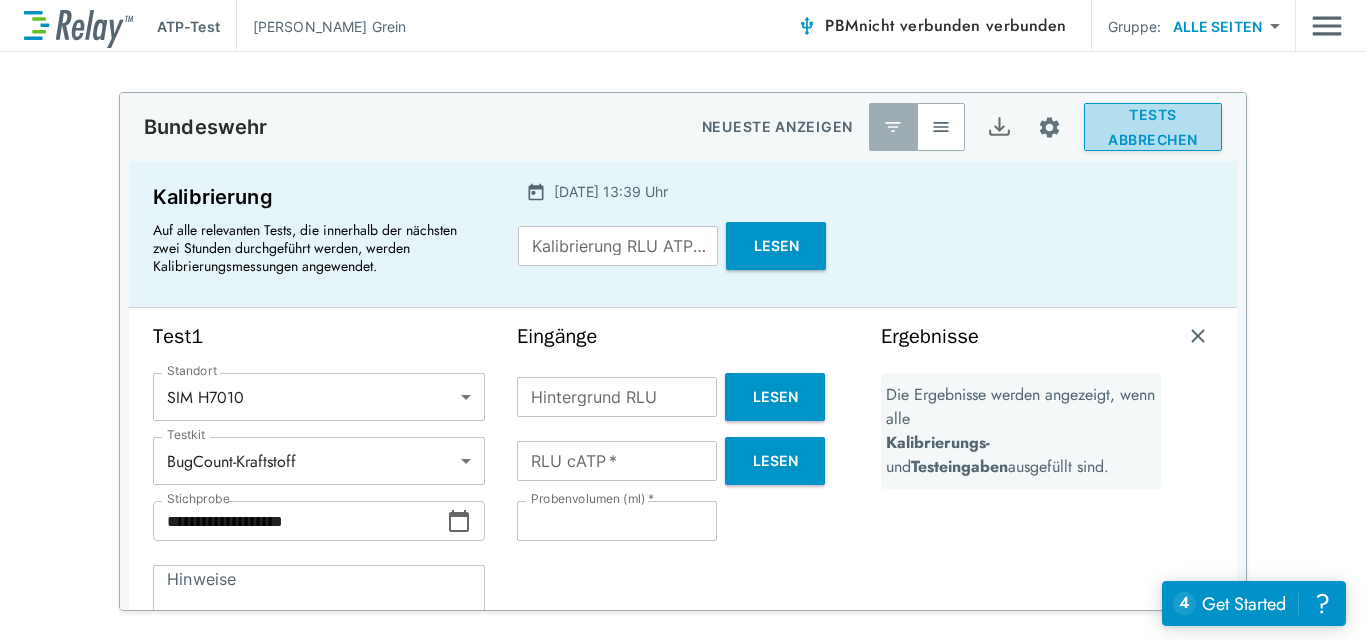 click on "TESTS ABBRECHEN" at bounding box center (1152, 127) 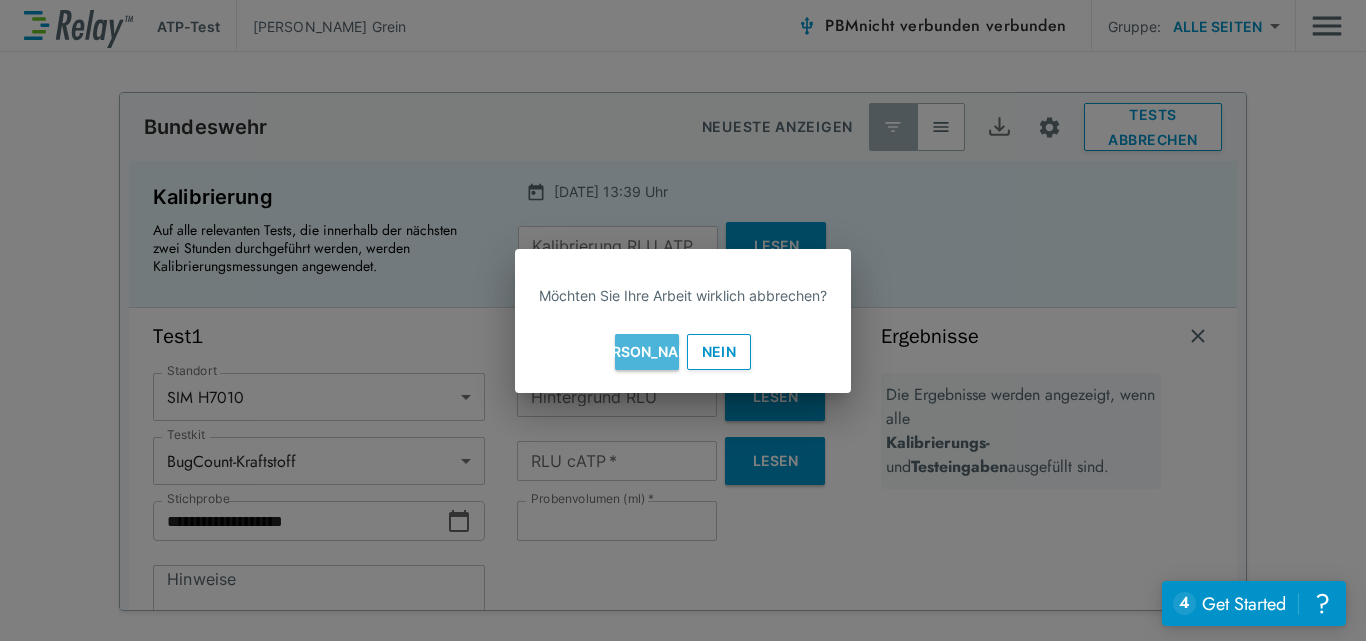 click on "[PERSON_NAME]" at bounding box center [647, 352] 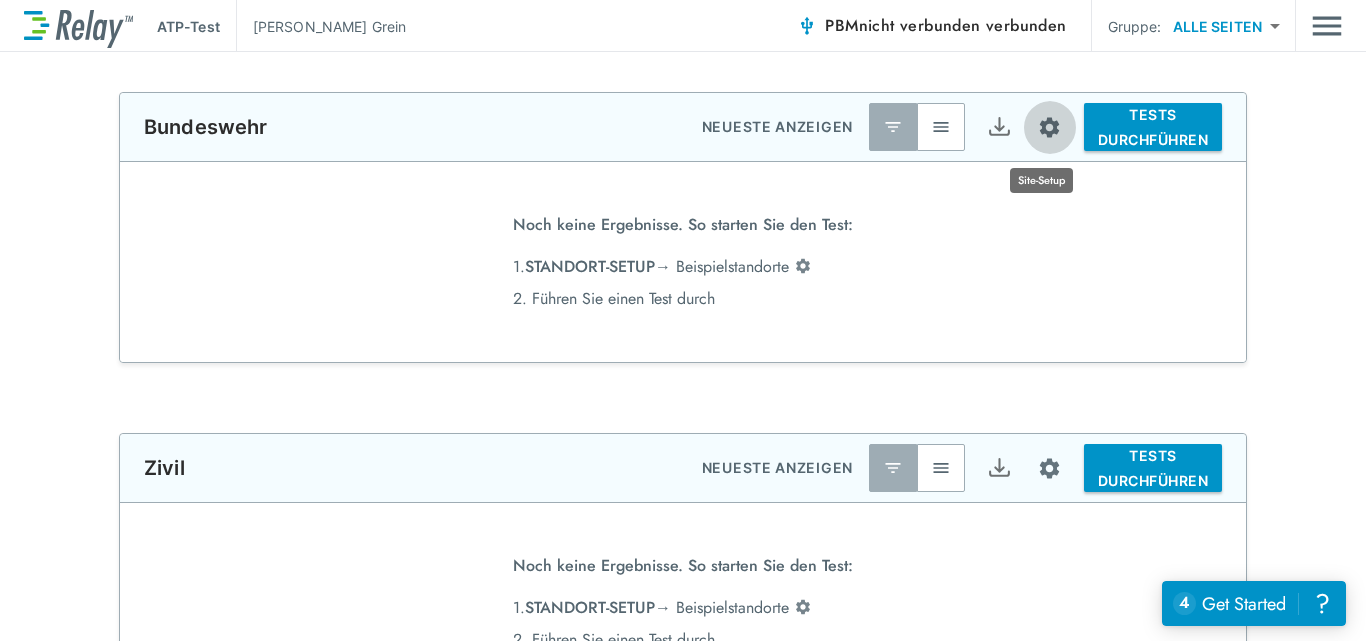 click at bounding box center [1049, 127] 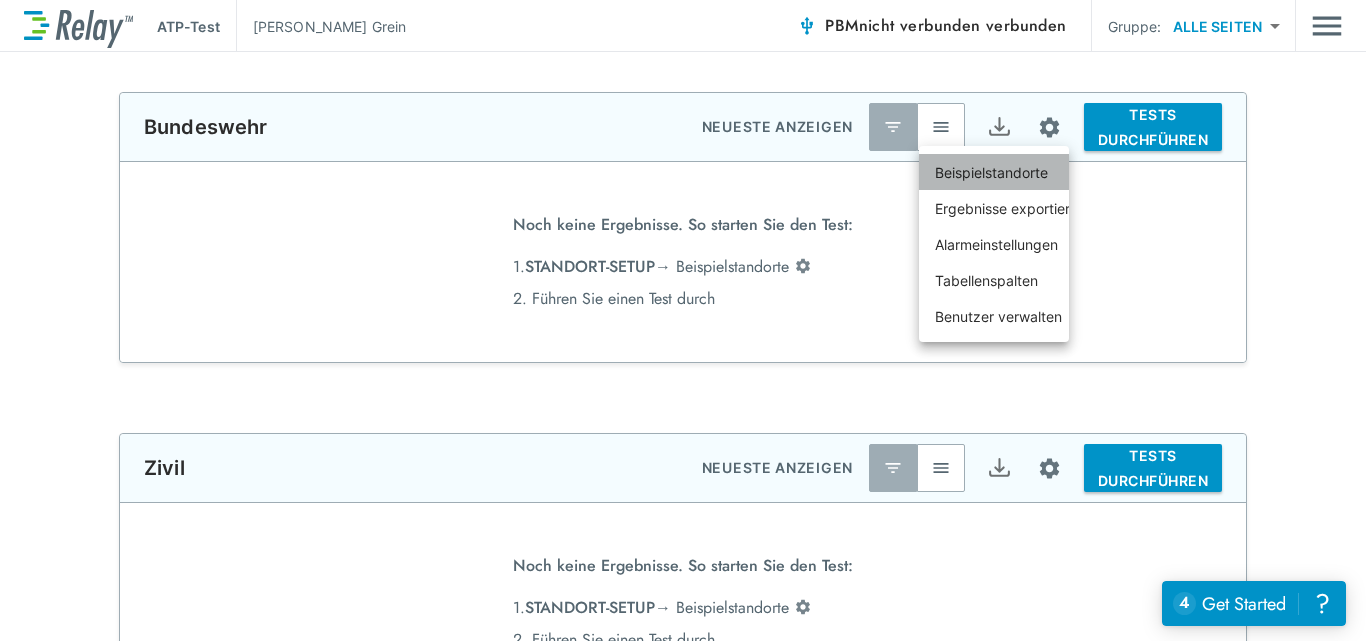 click on "Beispielstandorte" at bounding box center (991, 172) 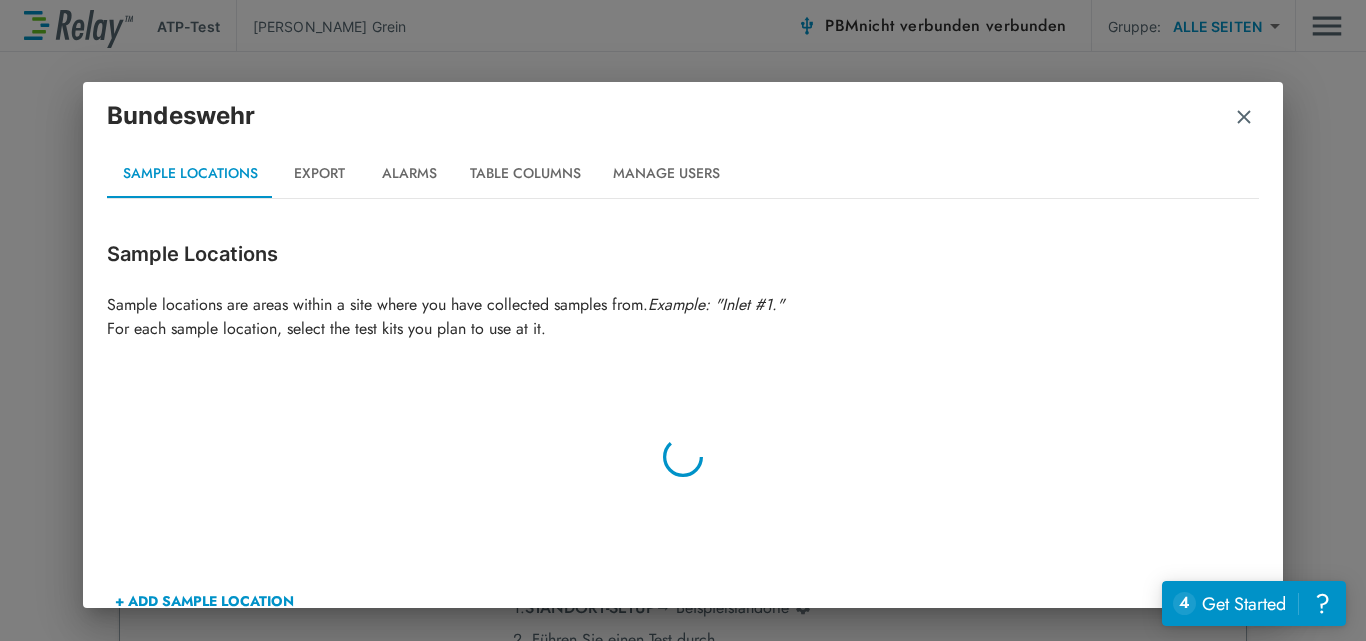click at bounding box center (1244, 117) 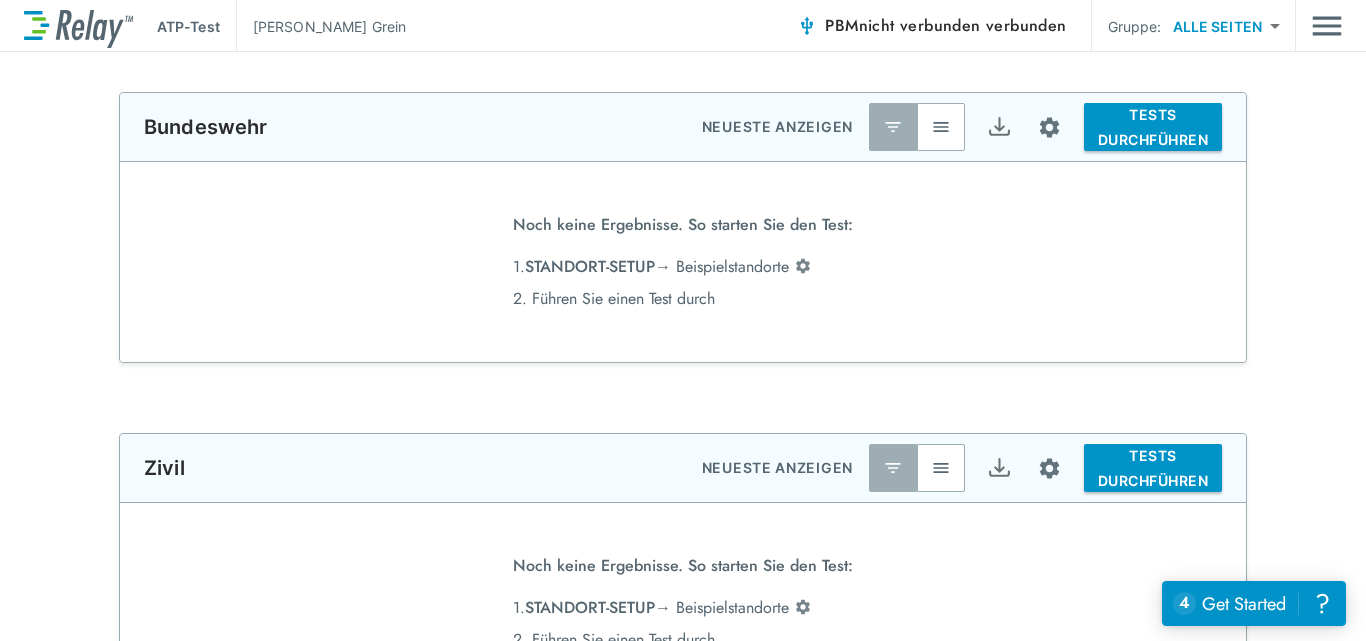 type 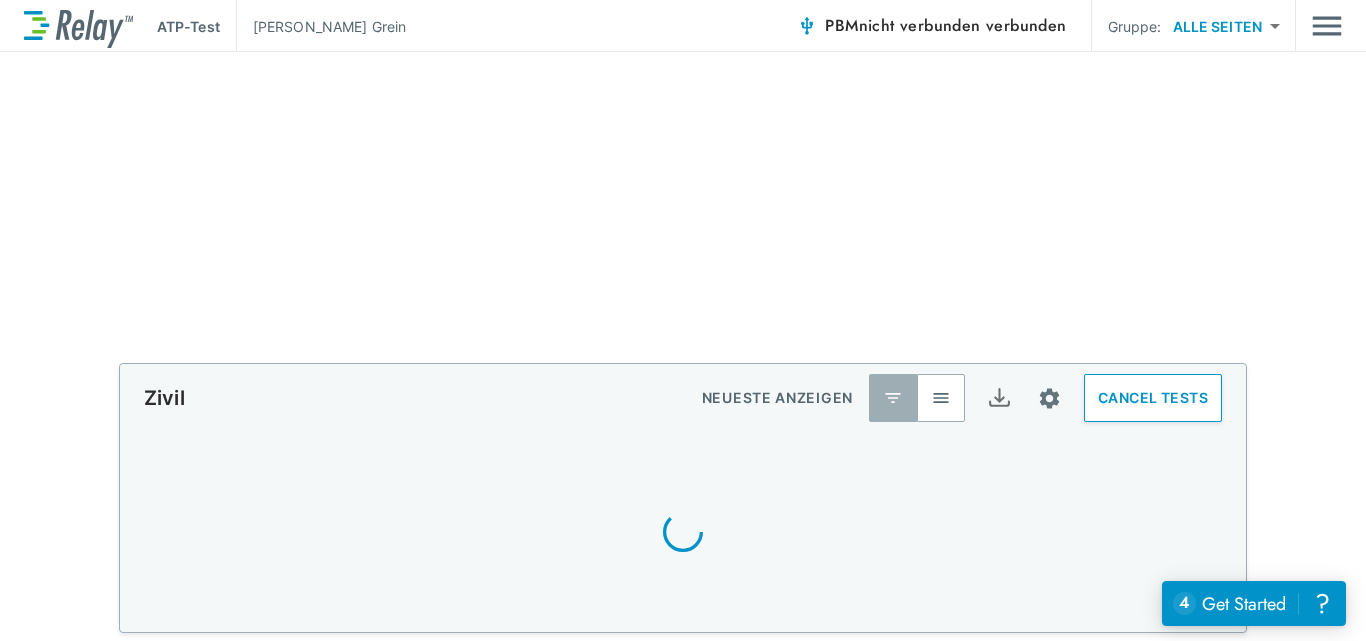 scroll, scrollTop: 271, scrollLeft: 0, axis: vertical 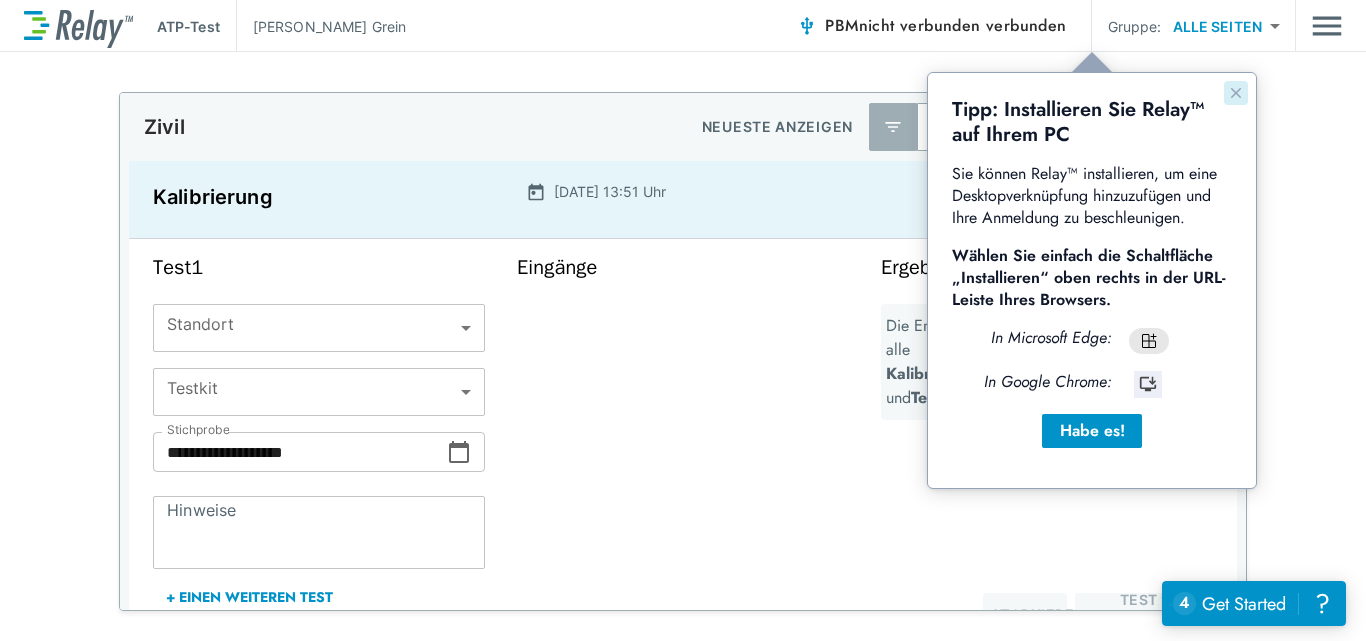 click at bounding box center [1236, 93] 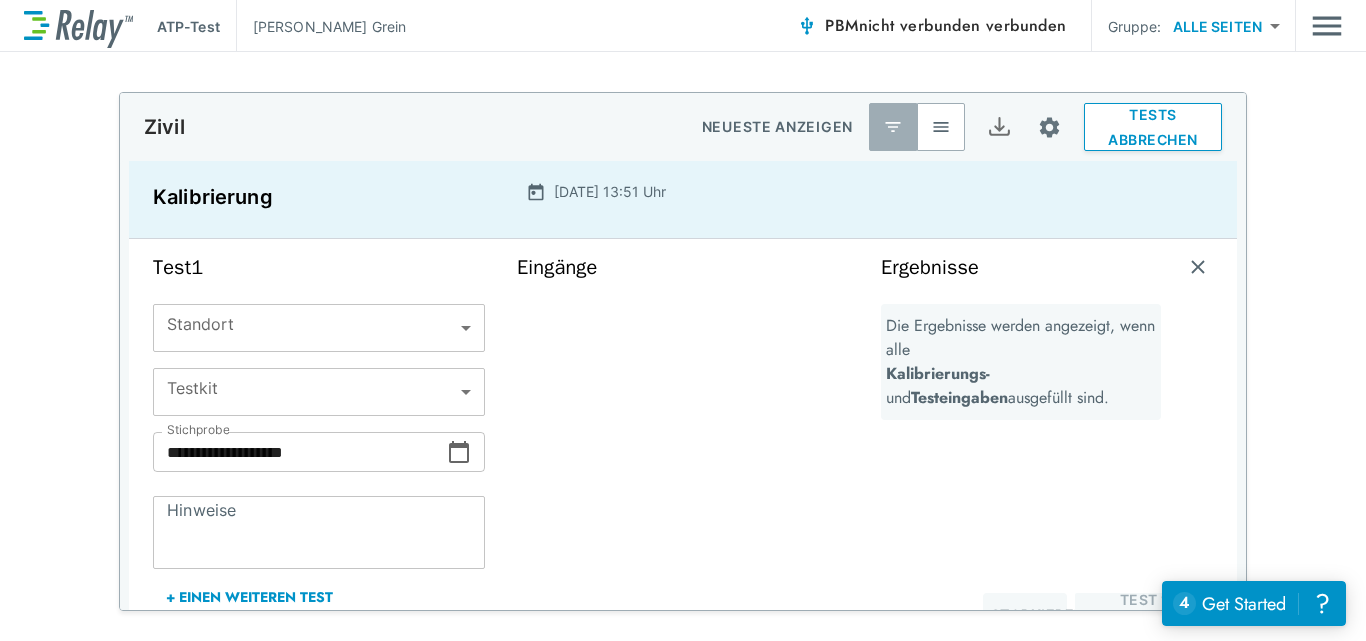 click on "**********" at bounding box center (683, 320) 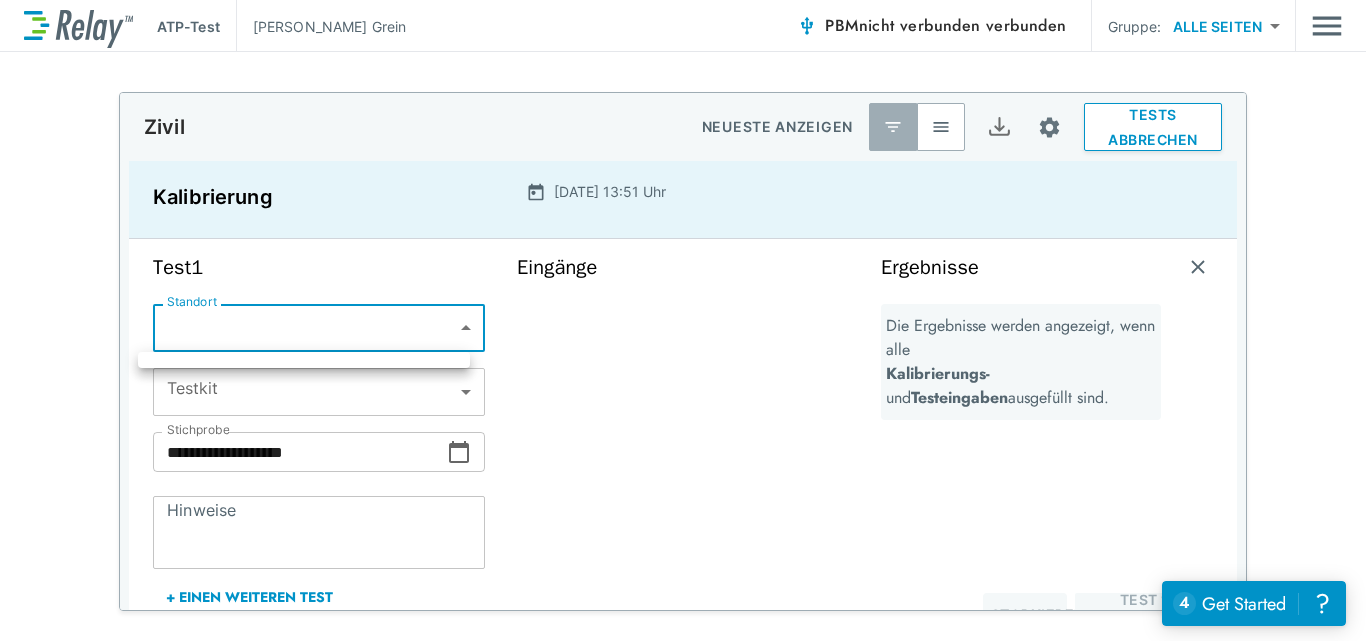 click at bounding box center (683, 320) 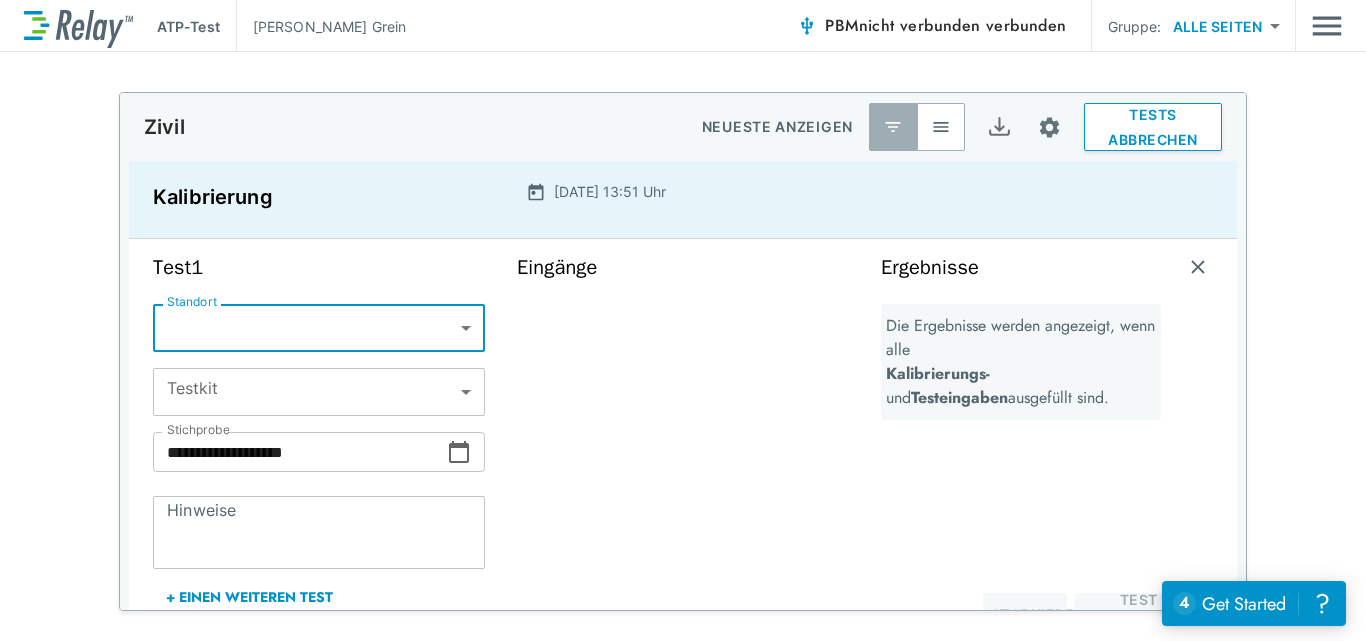 click on "**********" at bounding box center [683, 320] 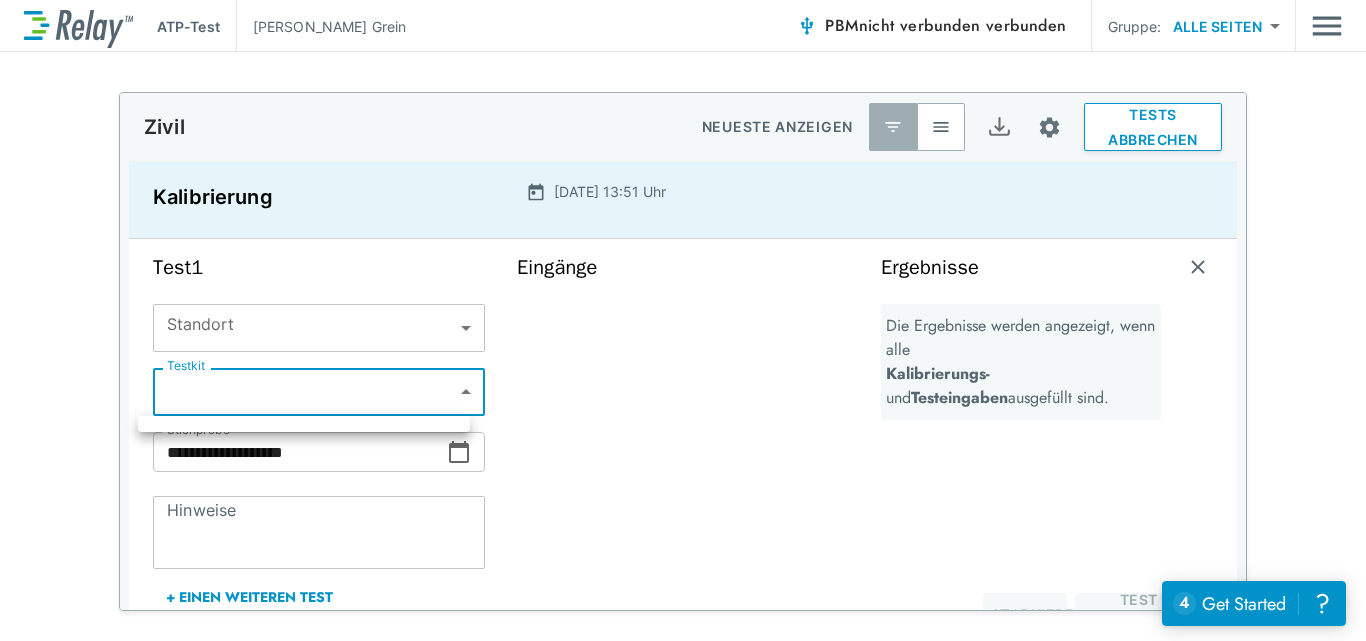 click at bounding box center (683, 320) 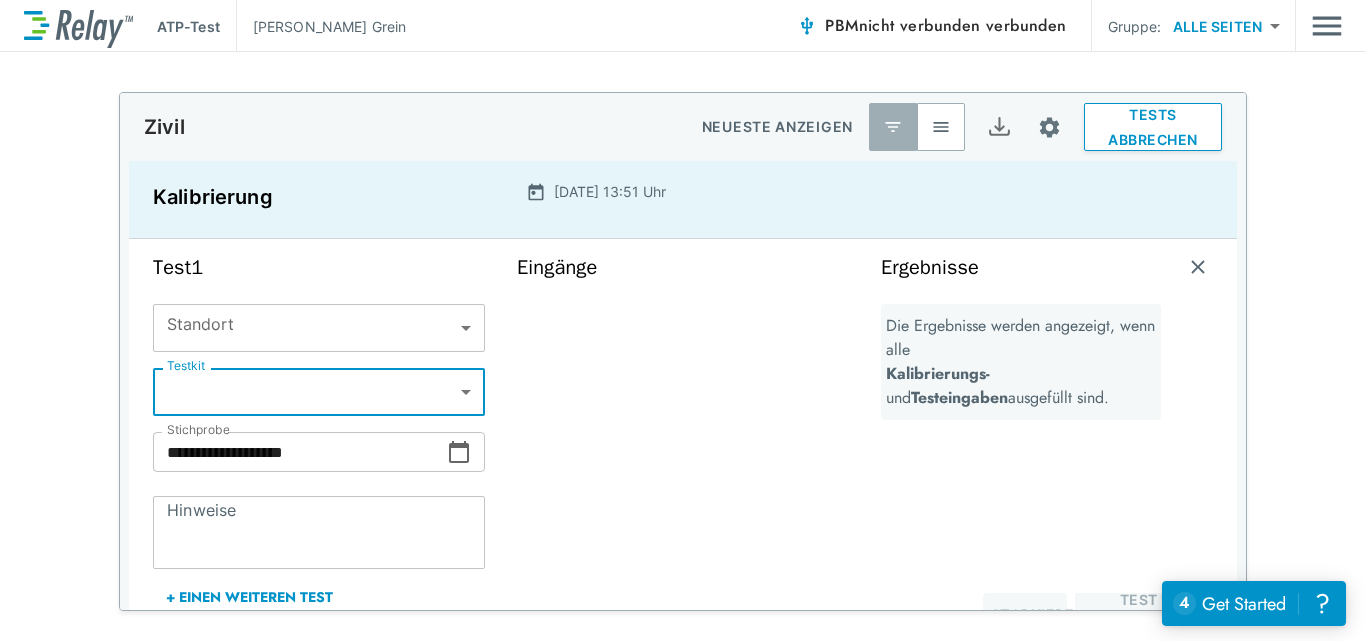 click on "**********" at bounding box center [683, 320] 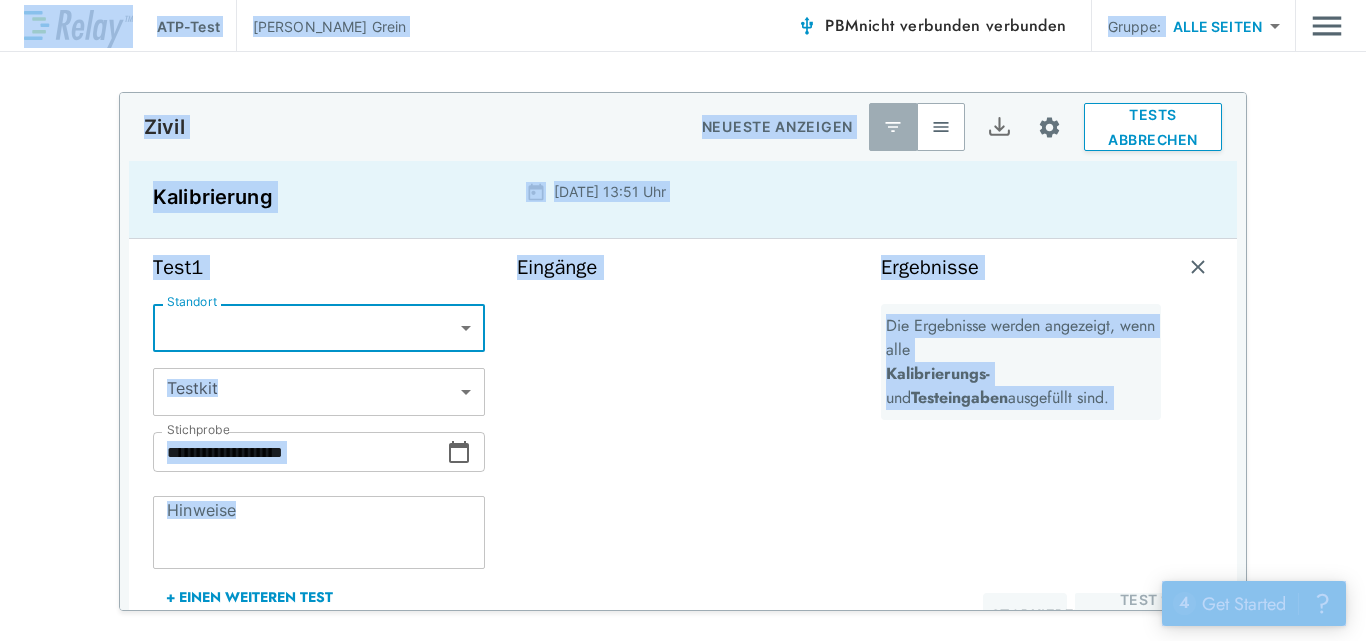 click on "**********" at bounding box center [683, 320] 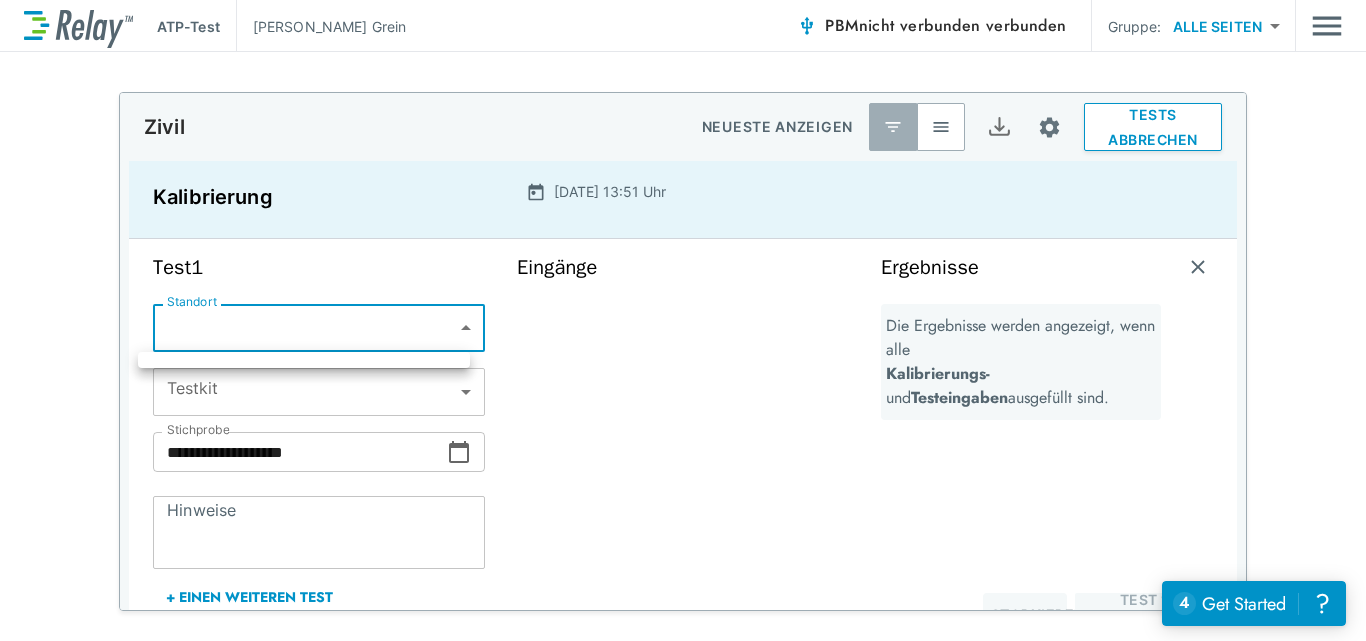 click at bounding box center (683, 320) 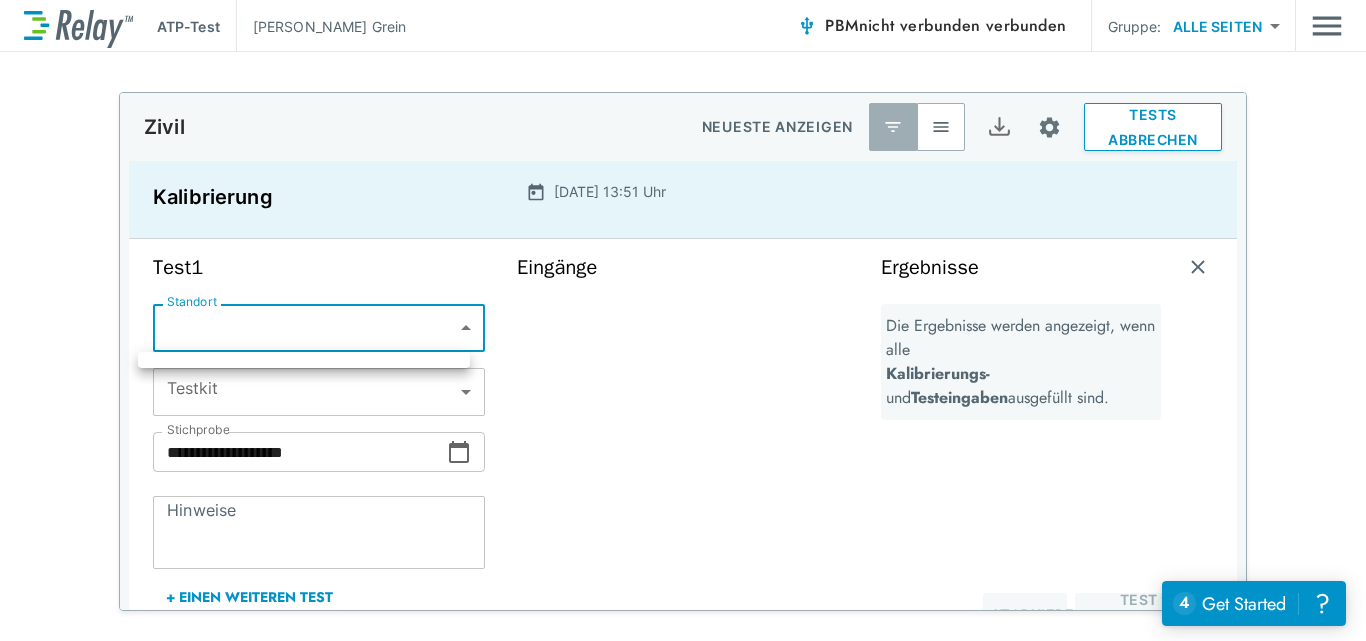 click on "**********" at bounding box center [683, 320] 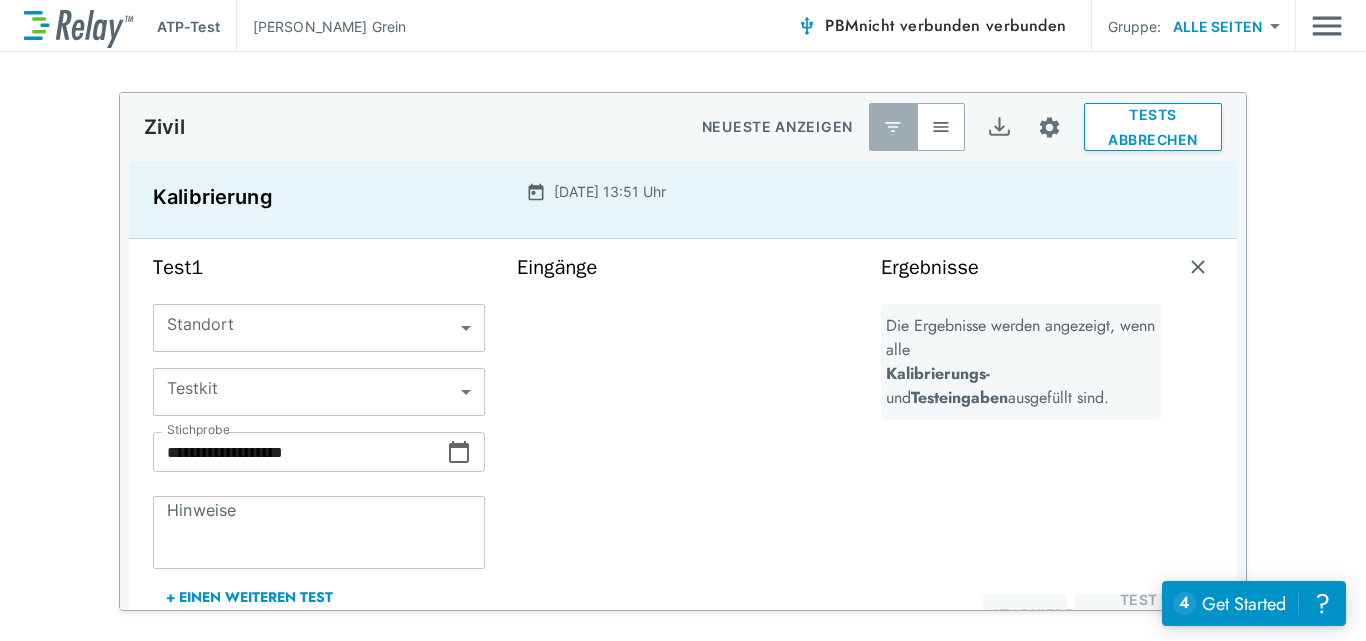 click on "Eingänge" at bounding box center [683, 444] 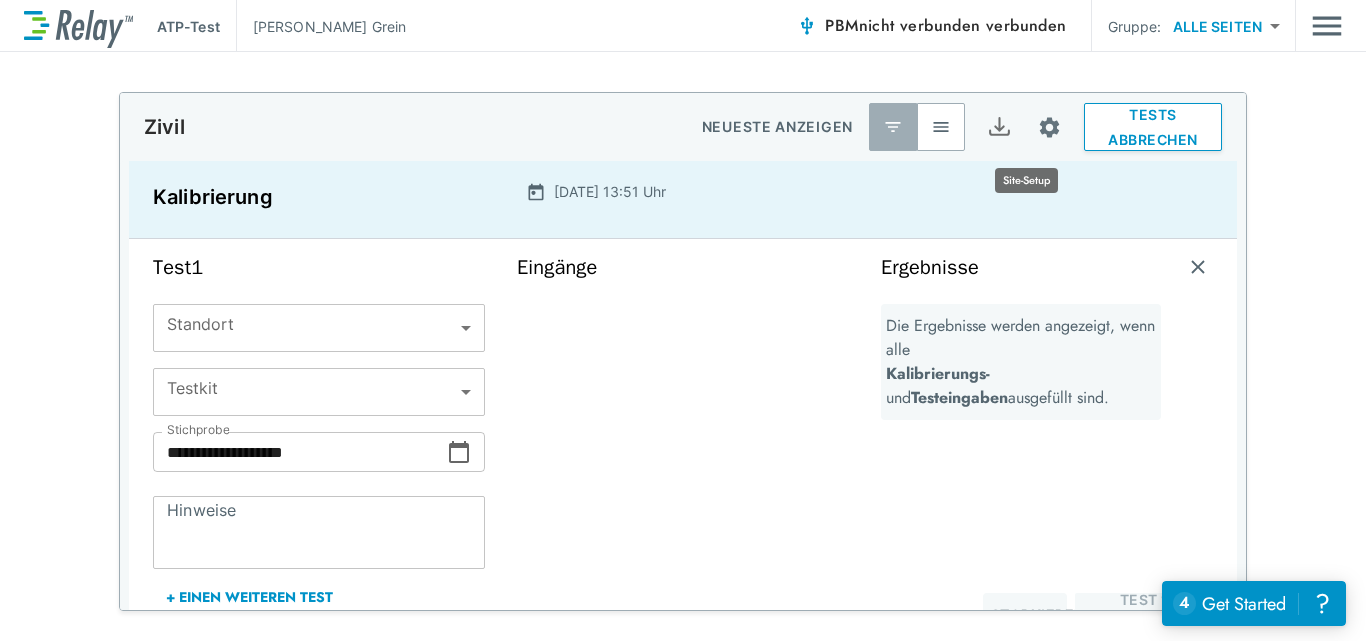 click at bounding box center (1049, 127) 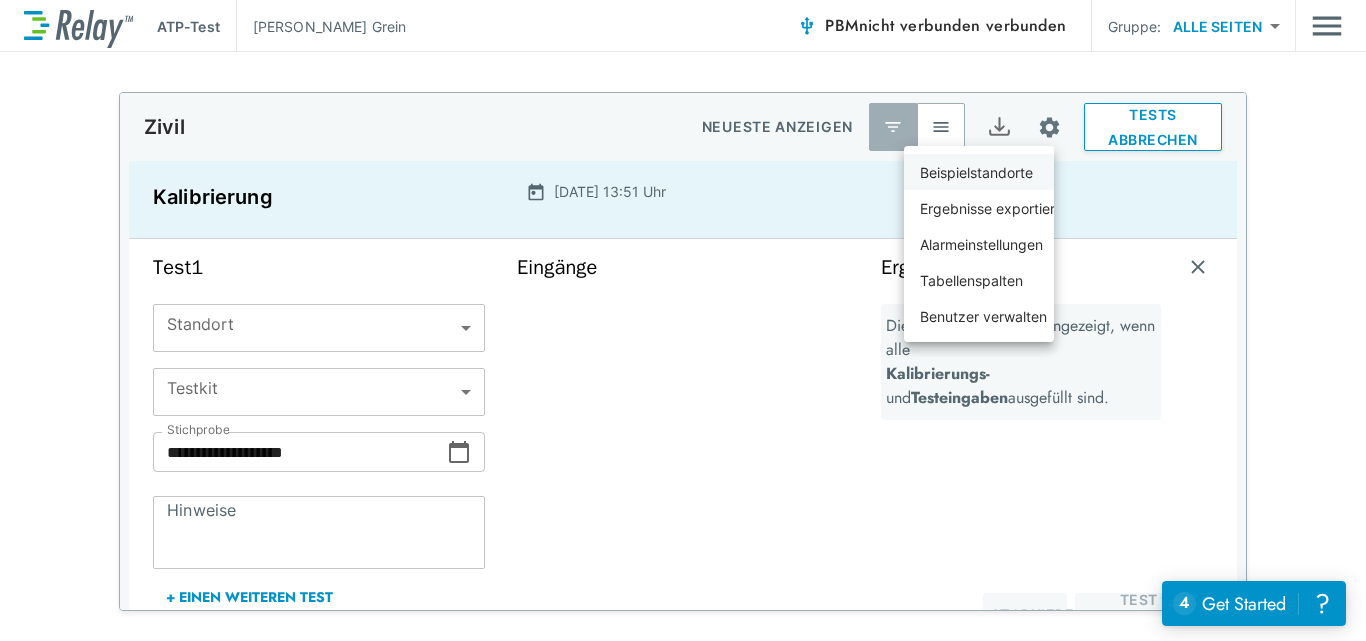 click on "Beispielstandorte" at bounding box center [976, 172] 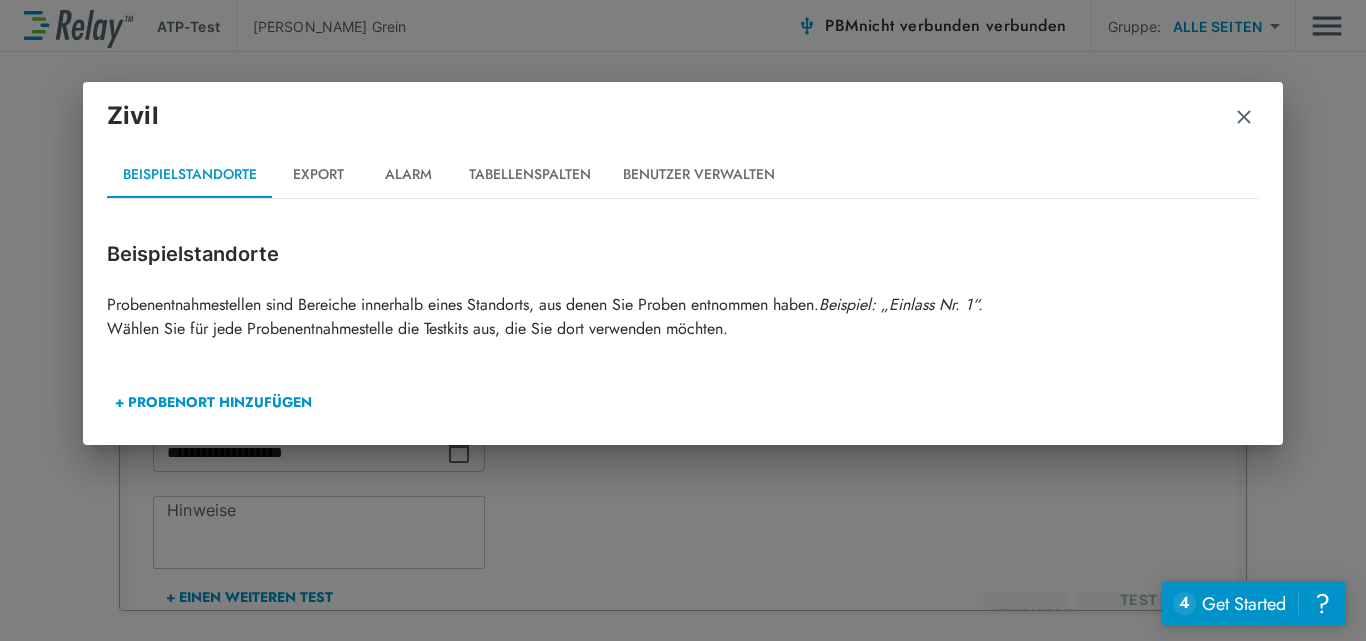 click on "Beispielstandorte" at bounding box center (190, 174) 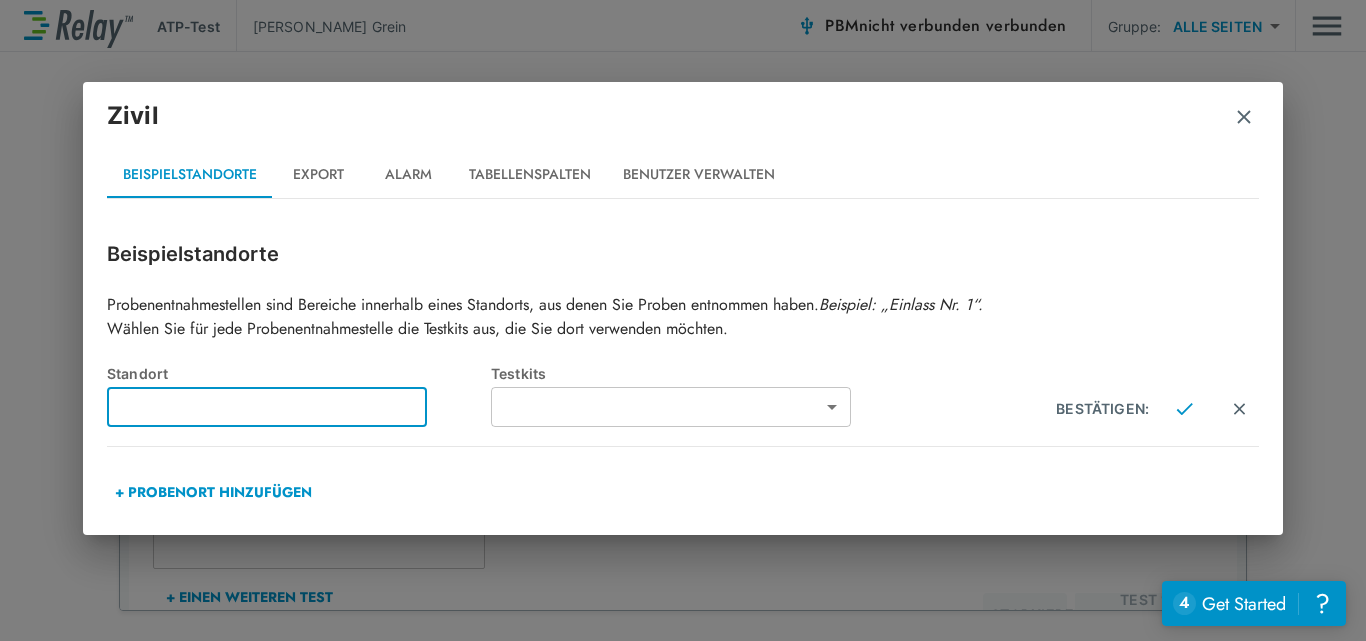 click at bounding box center [267, 407] 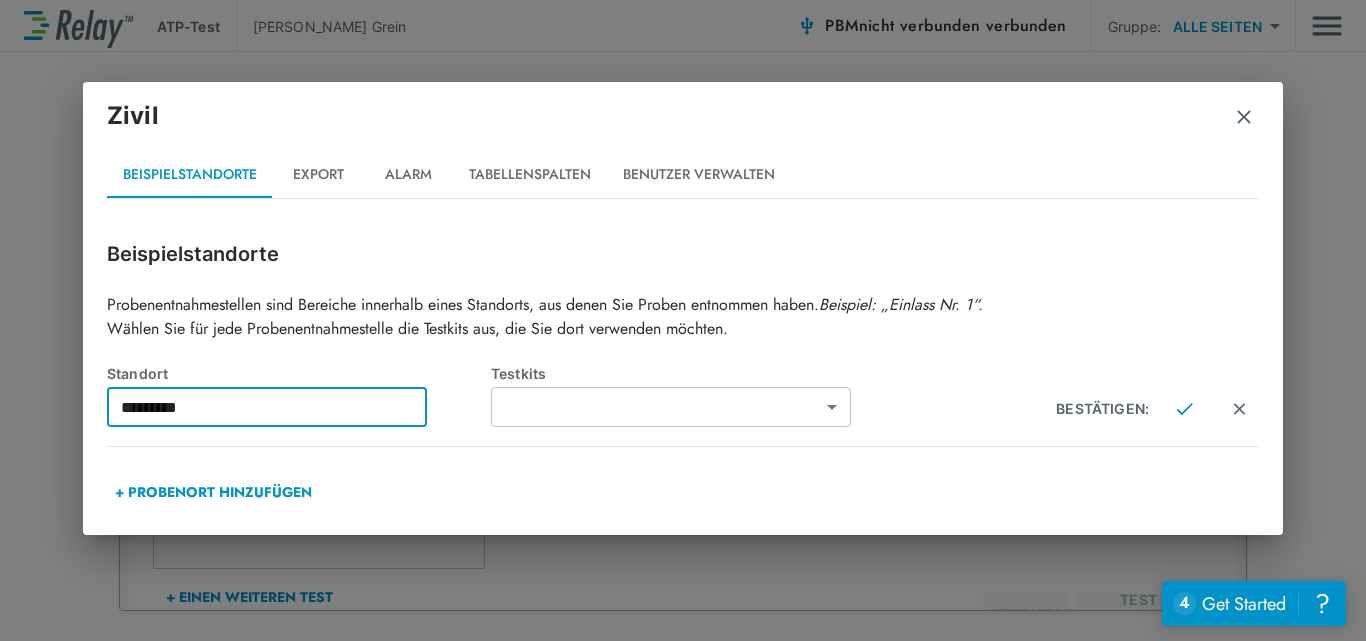 type on "*********" 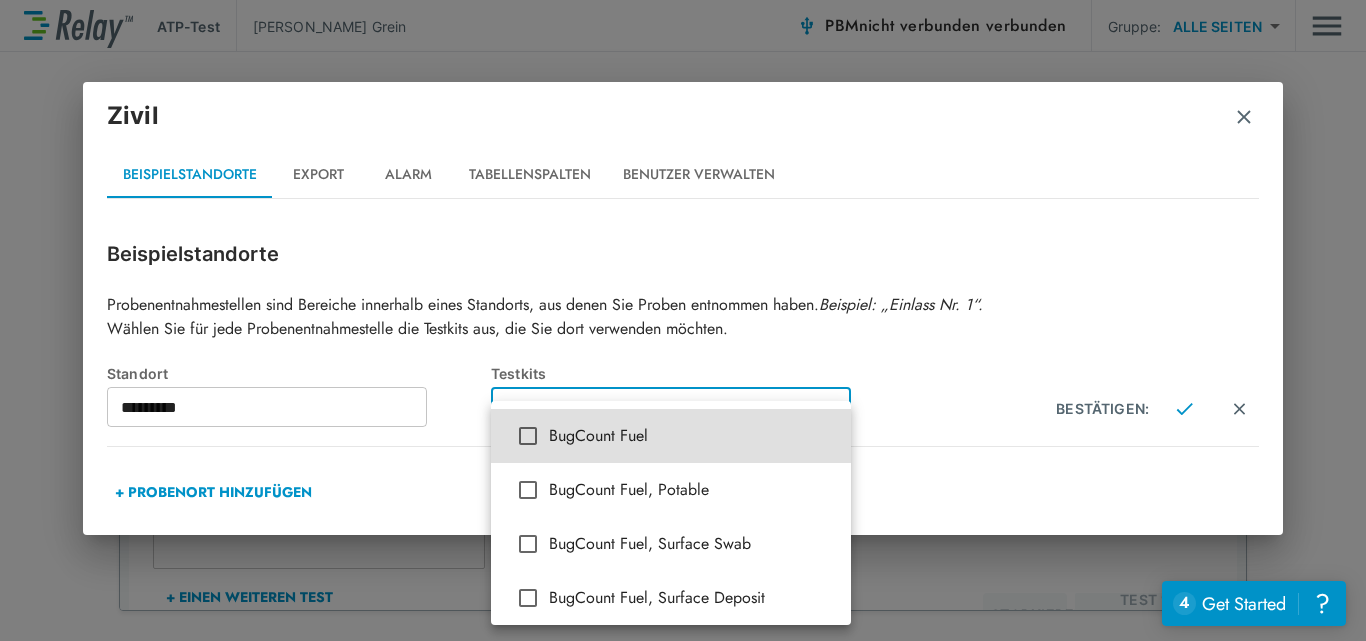 click on "**********" at bounding box center (683, 320) 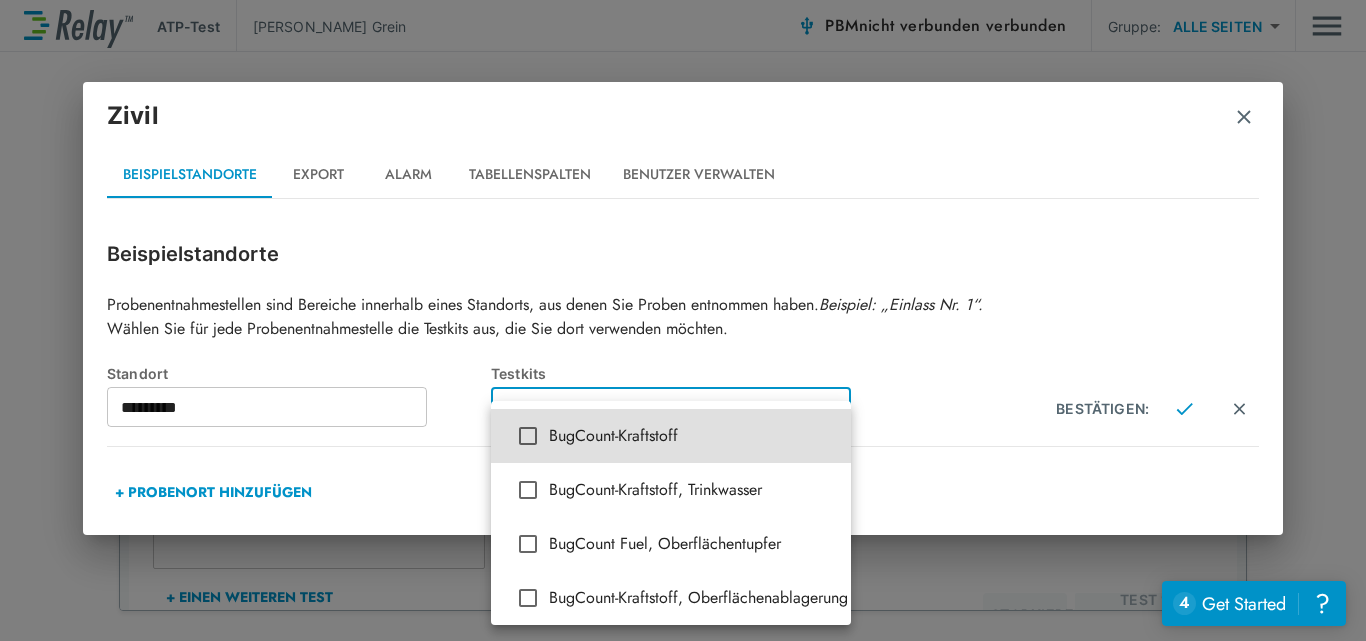 type on "**********" 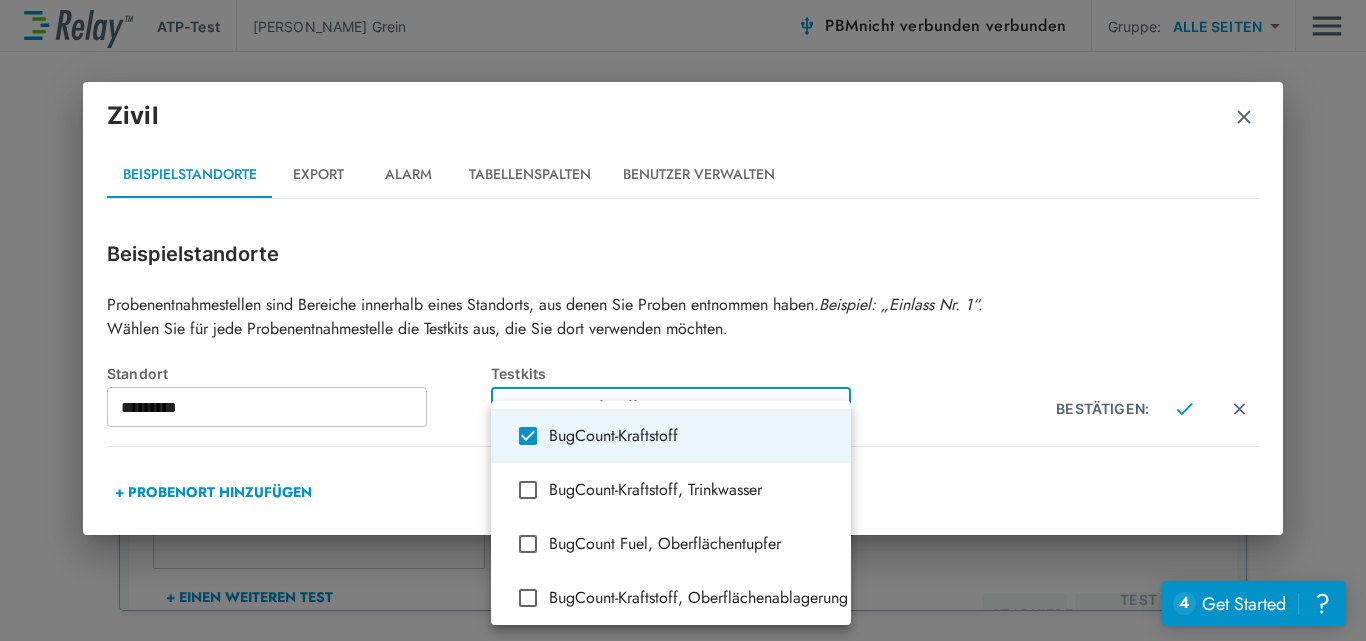 click at bounding box center (683, 320) 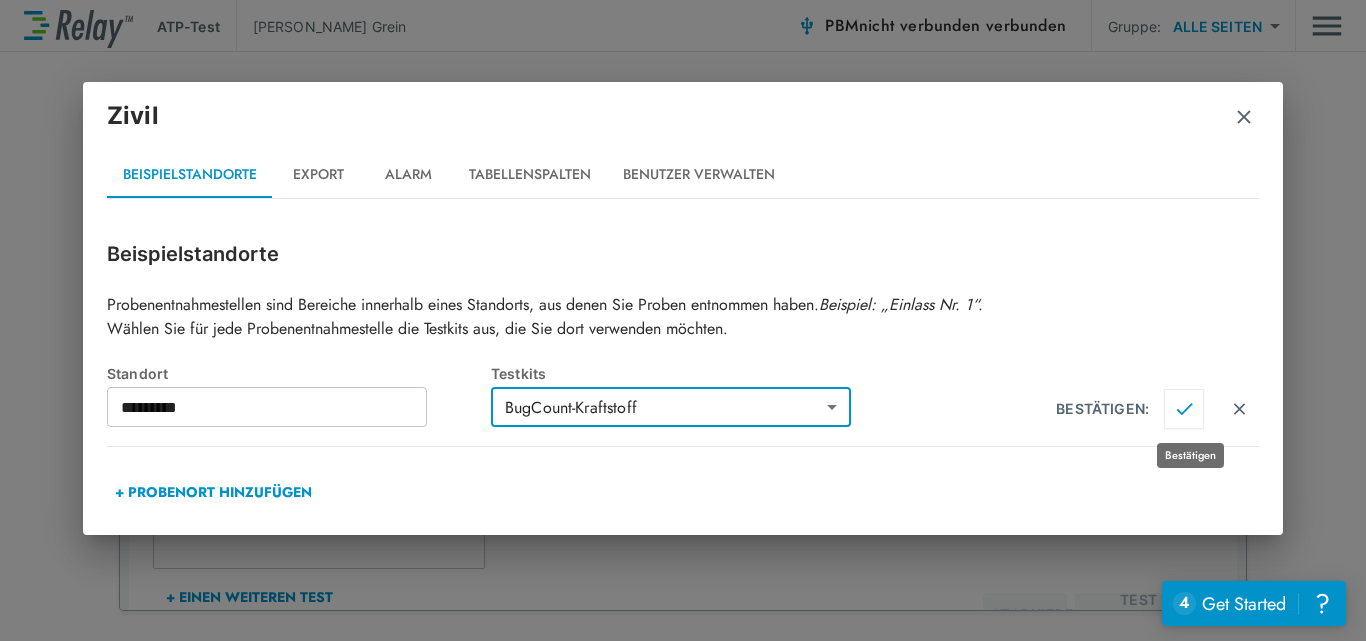 click at bounding box center (1184, 409) 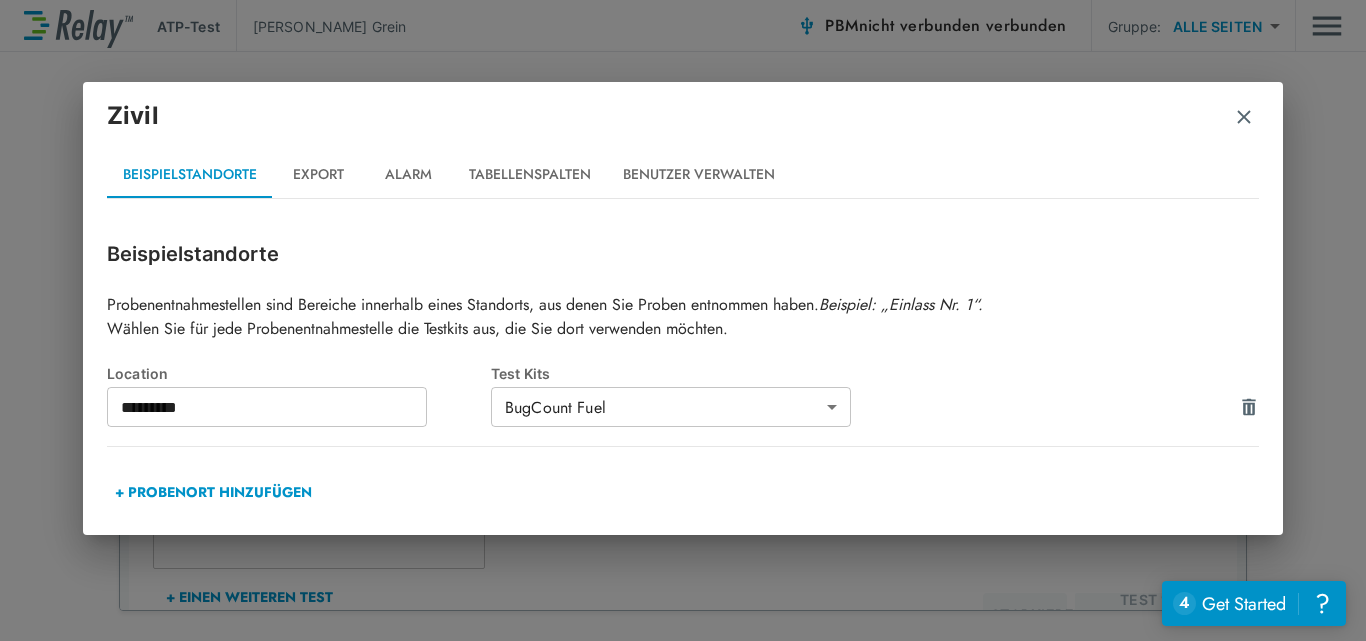 type on "*********" 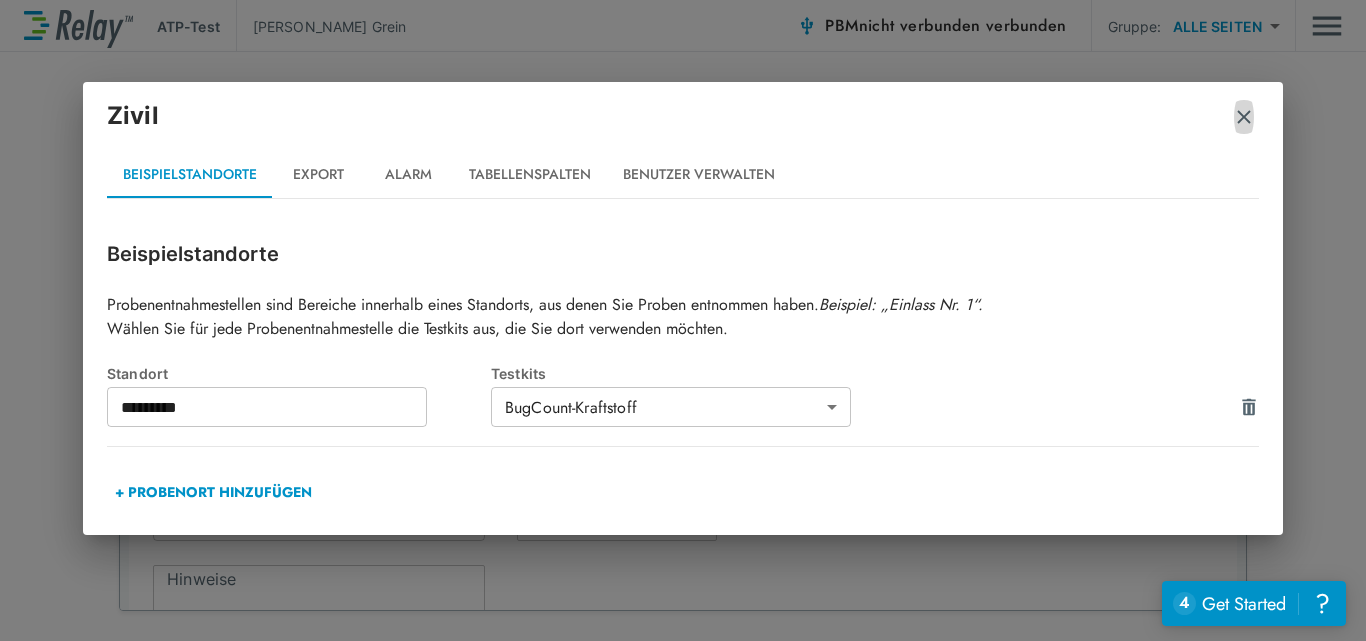 click at bounding box center (1244, 117) 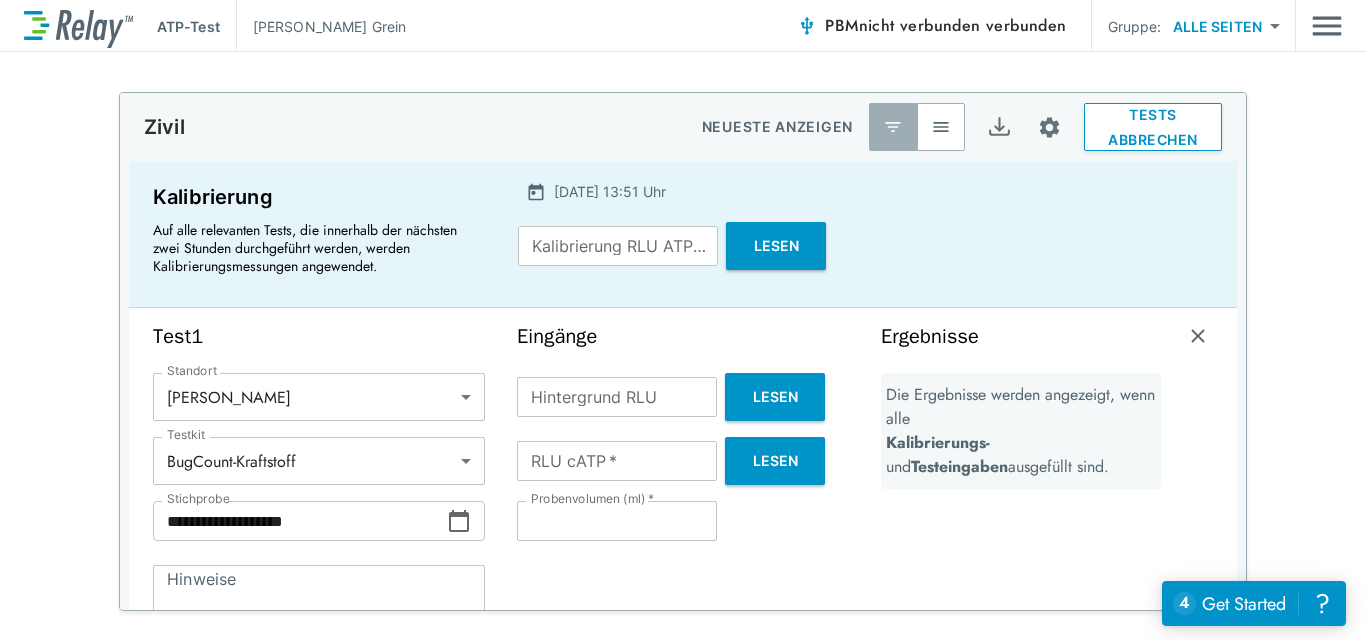 click on "TESTS ABBRECHEN" at bounding box center [1152, 127] 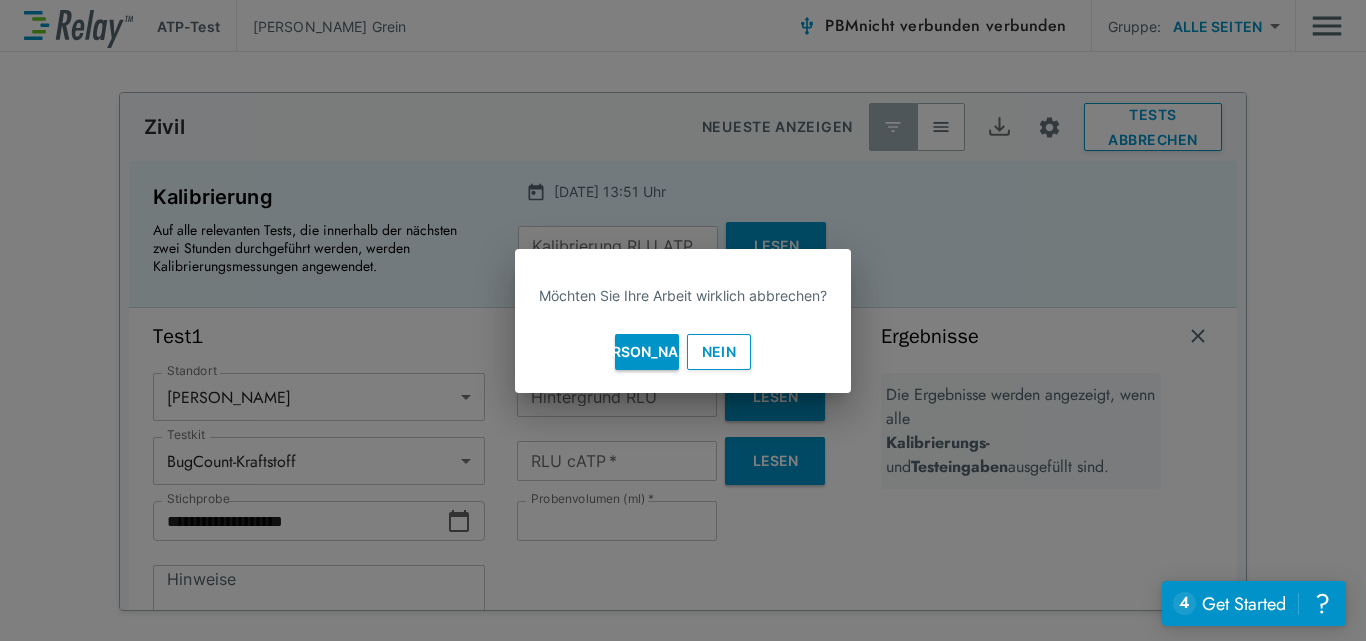 click on "[PERSON_NAME]" at bounding box center [647, 352] 